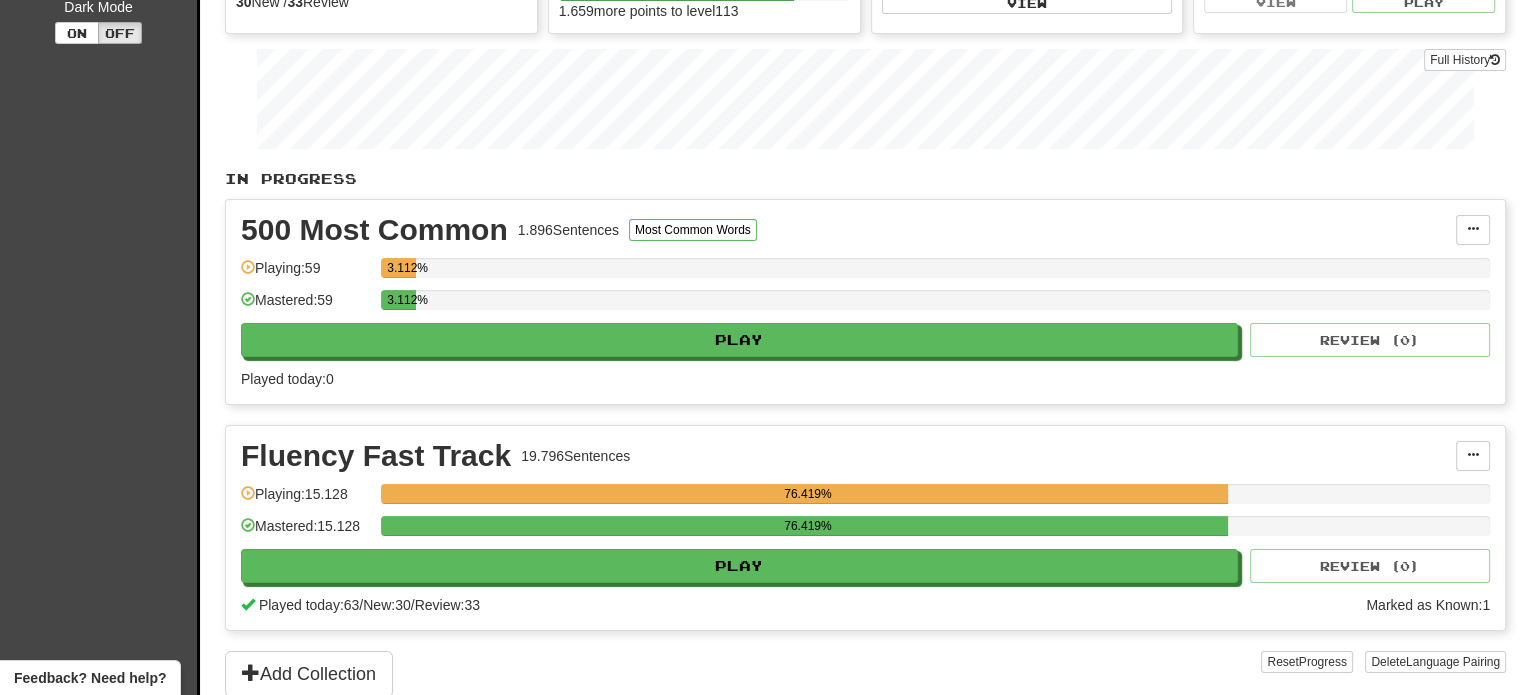 scroll, scrollTop: 0, scrollLeft: 0, axis: both 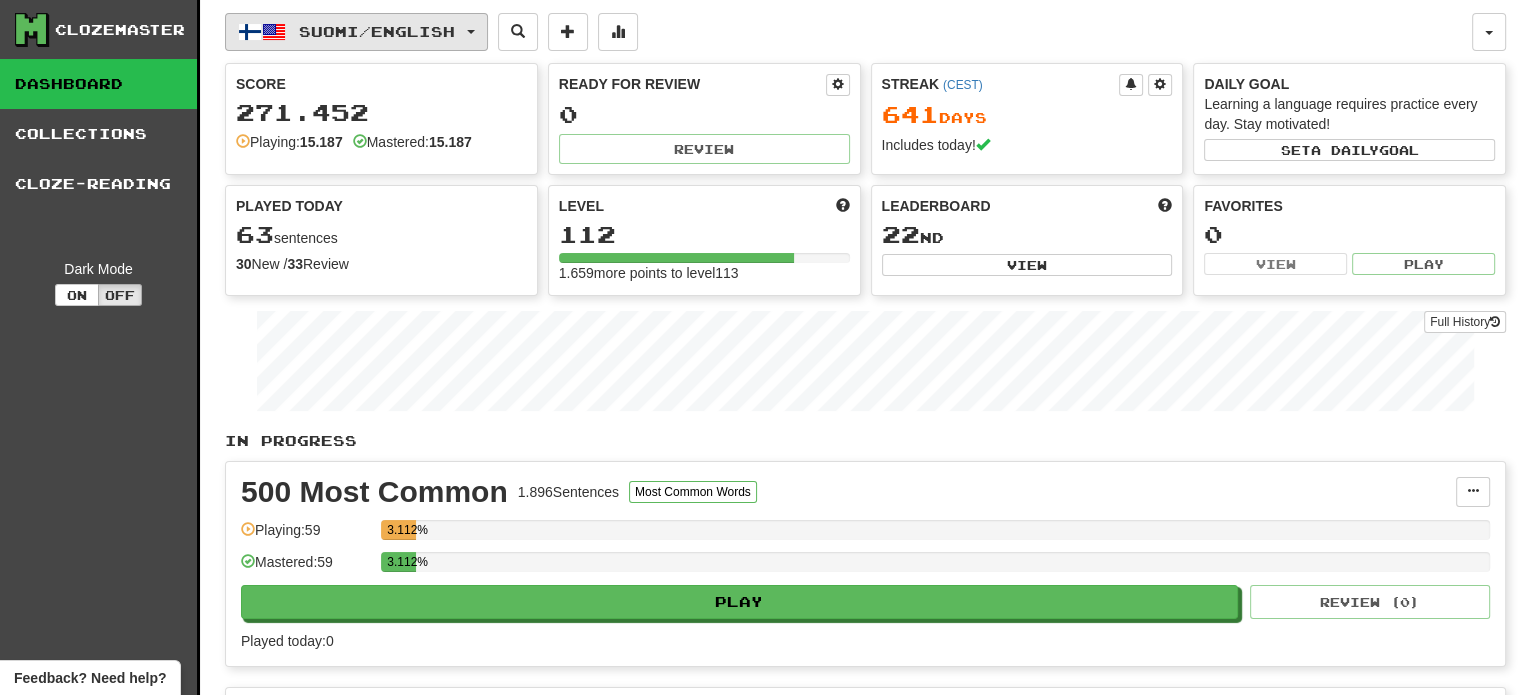 click on "Suomi  /  English" at bounding box center [377, 31] 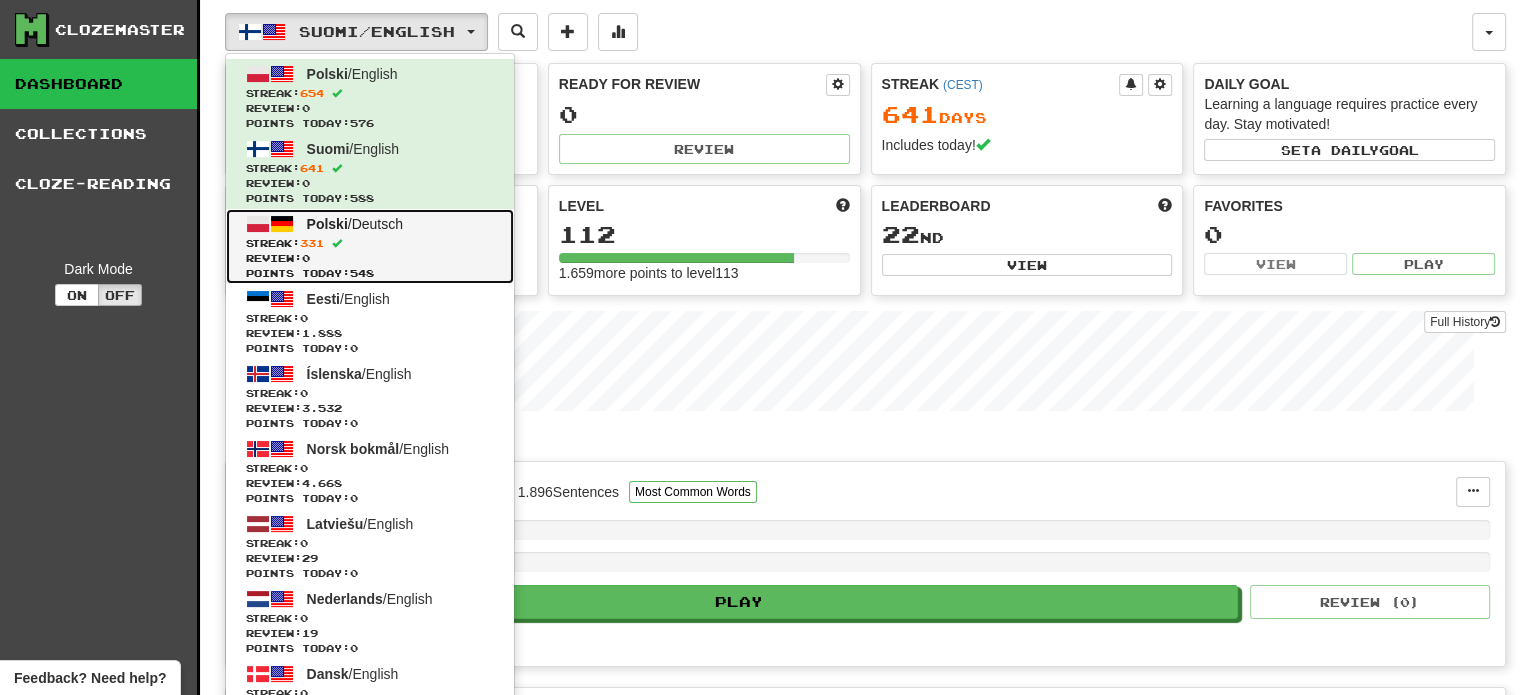 click on "Polski  /  Deutsch" at bounding box center [355, 224] 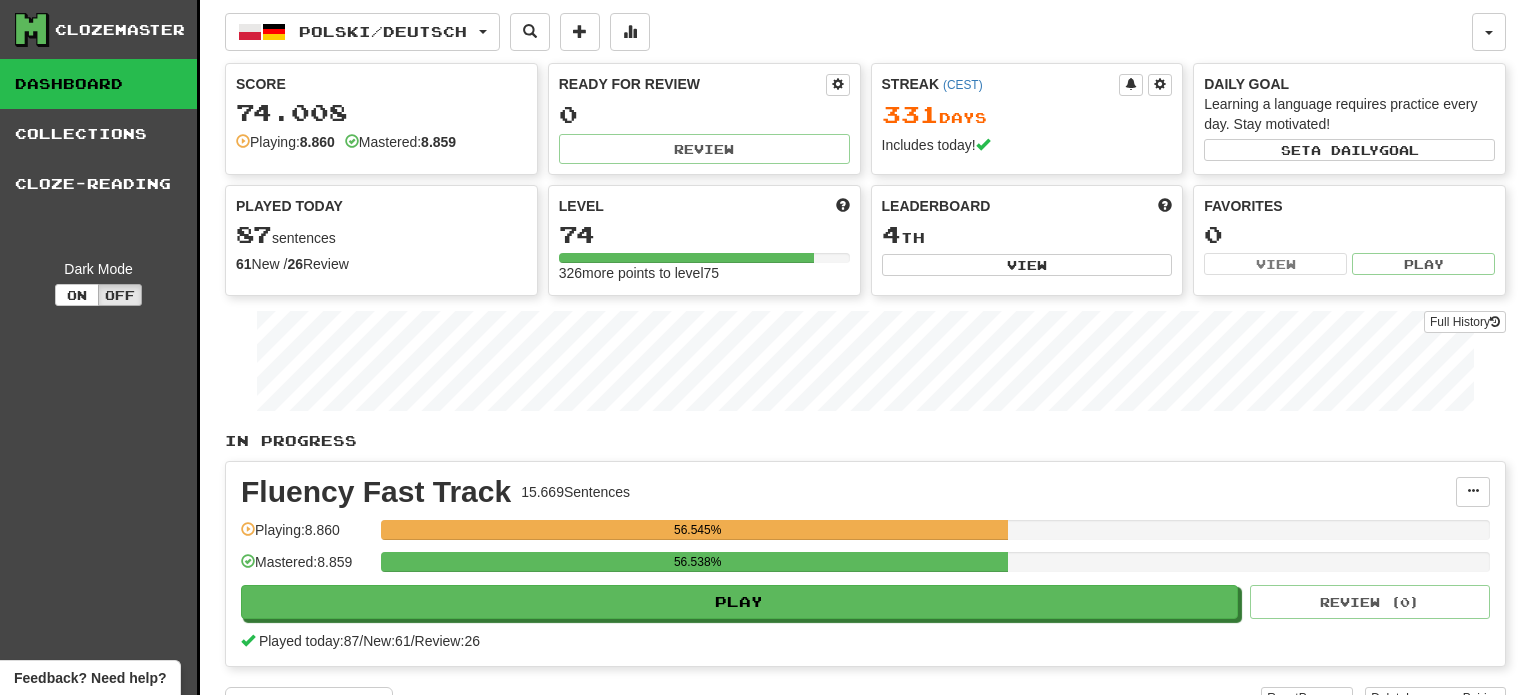 scroll, scrollTop: 0, scrollLeft: 0, axis: both 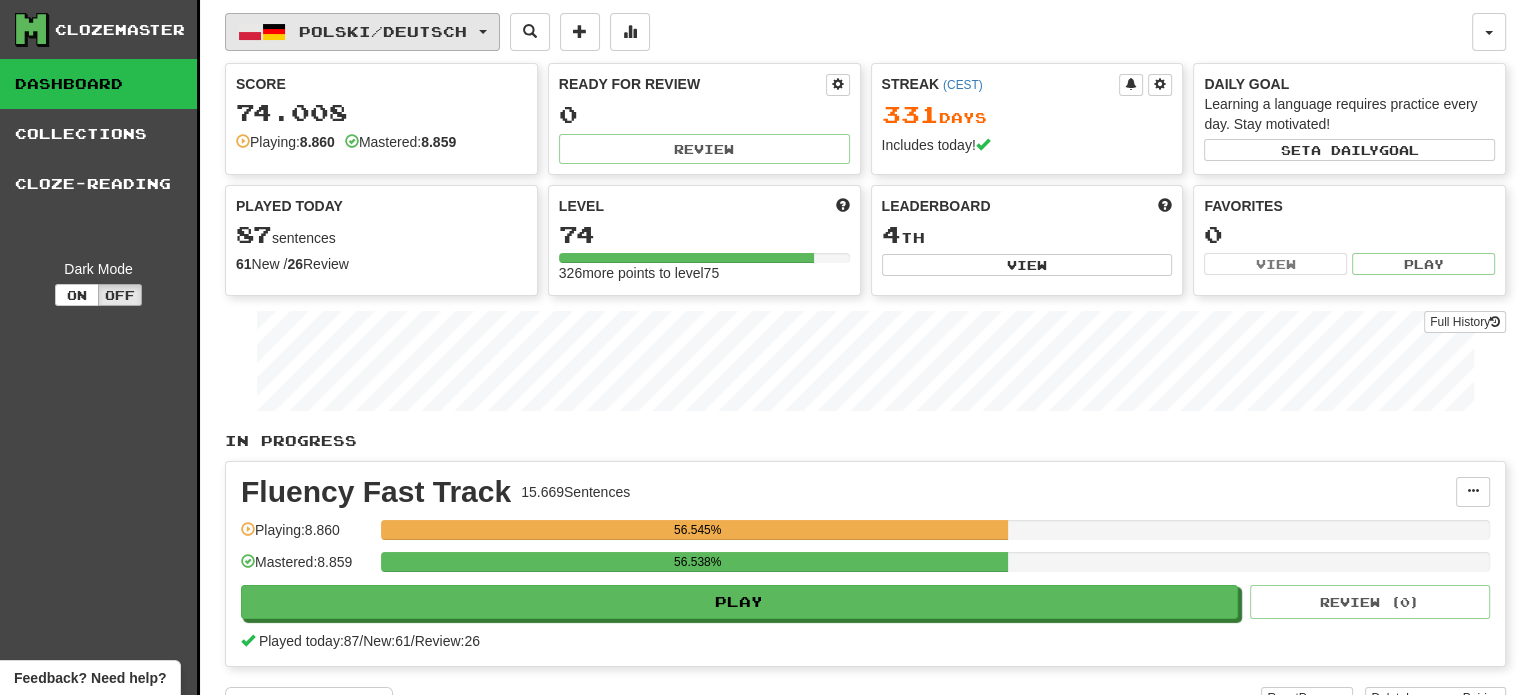 click on "Polski  /  Deutsch" at bounding box center [383, 31] 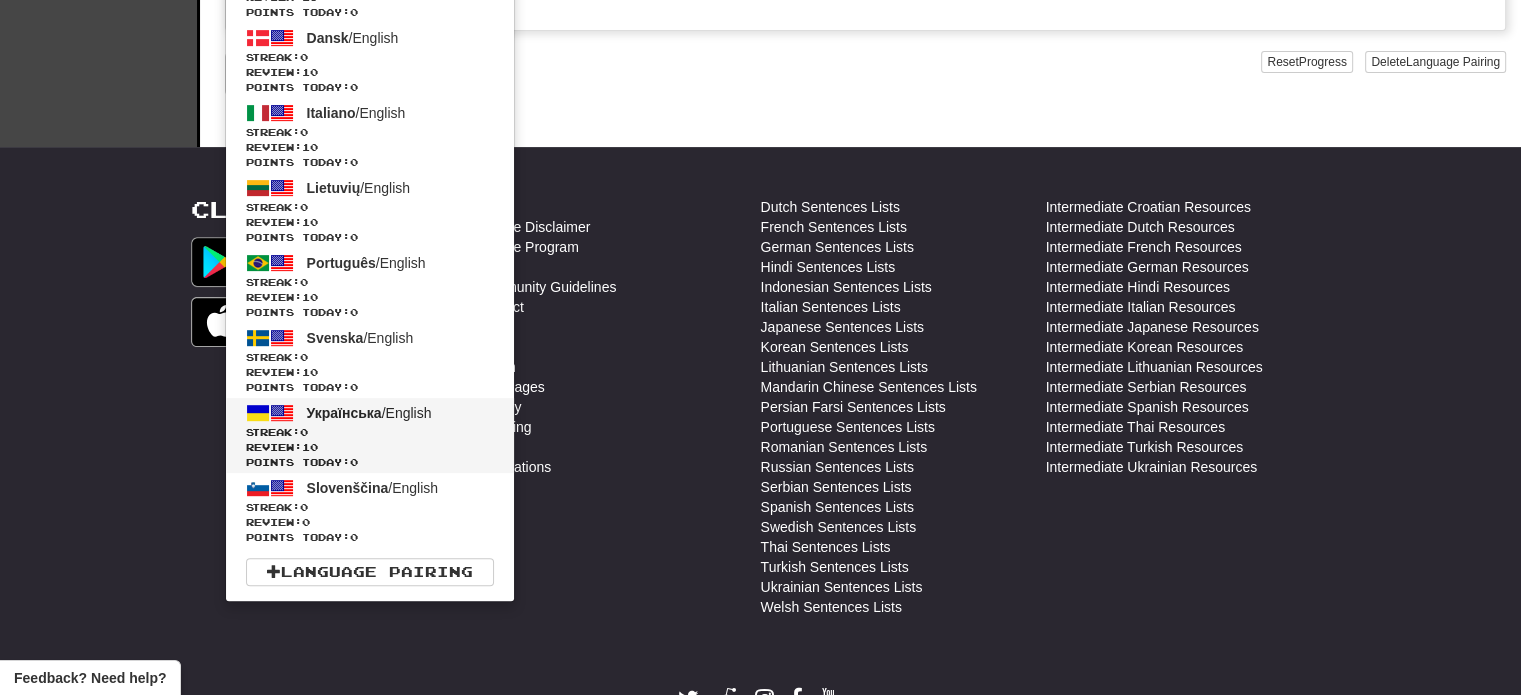 scroll, scrollTop: 744, scrollLeft: 0, axis: vertical 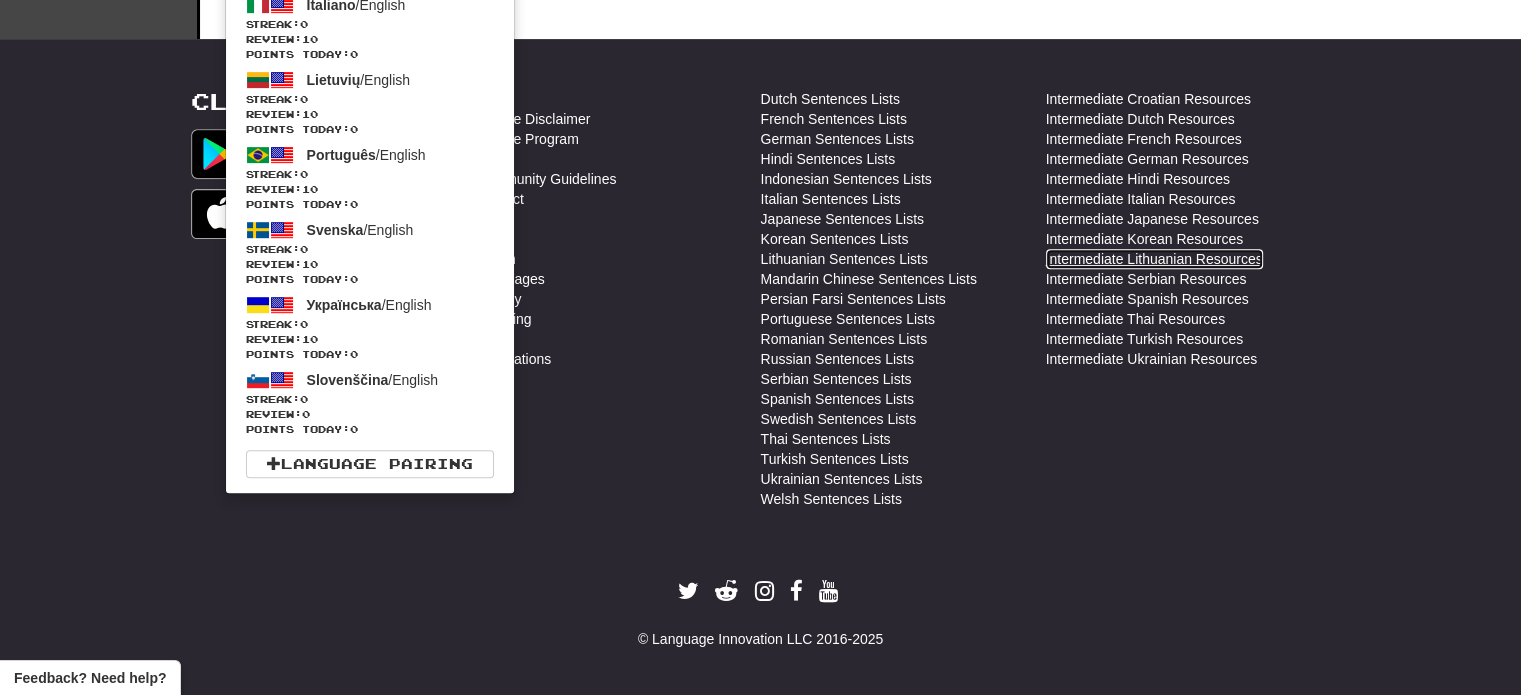 click on "Intermediate Lithuanian Resources" at bounding box center (1154, 259) 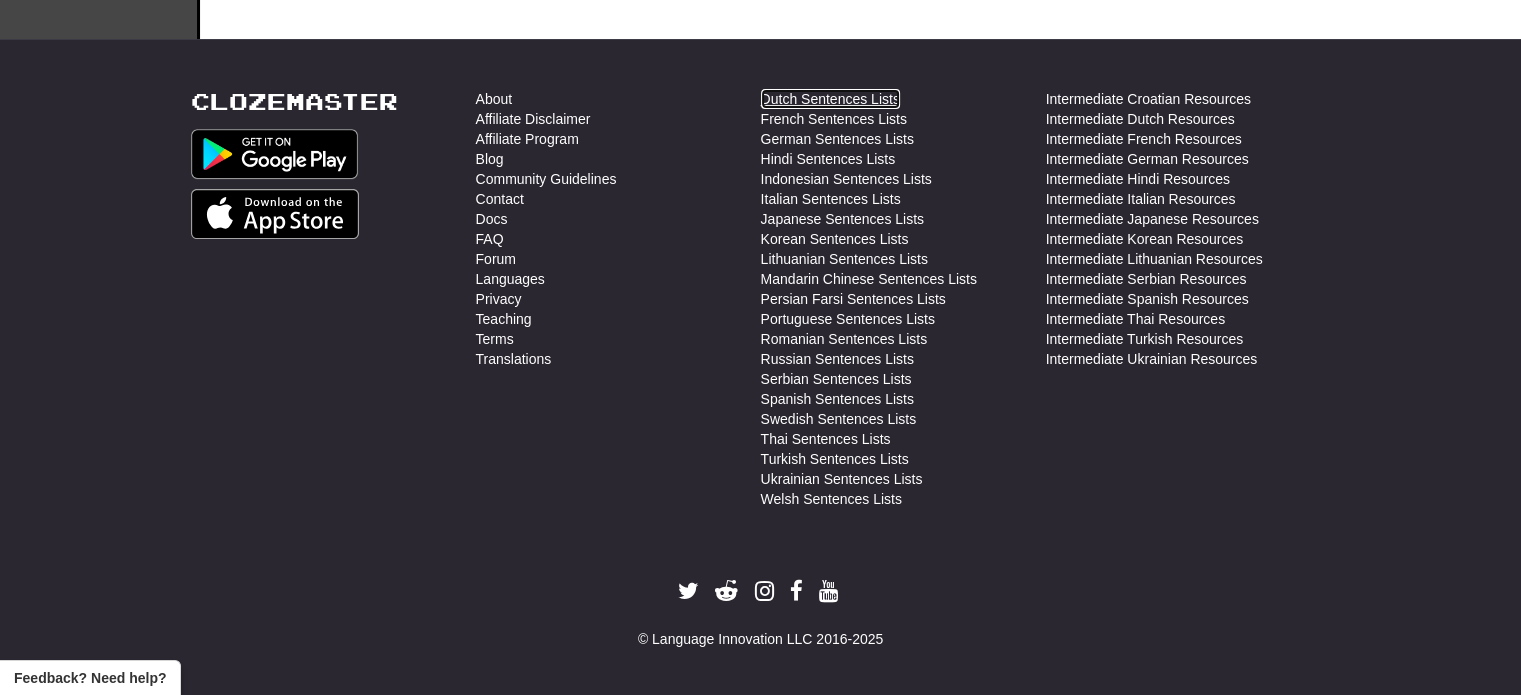 click on "Dutch Sentences Lists" at bounding box center [830, 99] 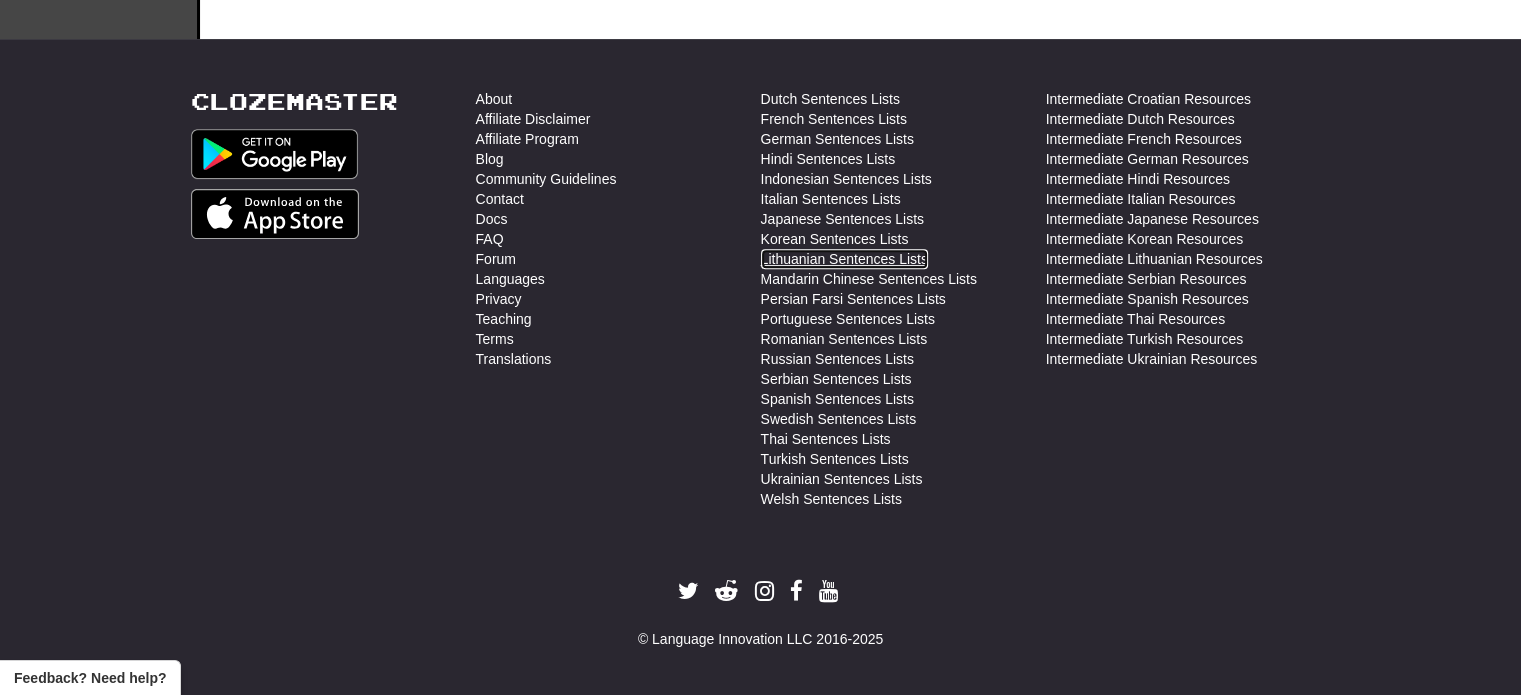 click on "Lithuanian Sentences Lists" at bounding box center [844, 259] 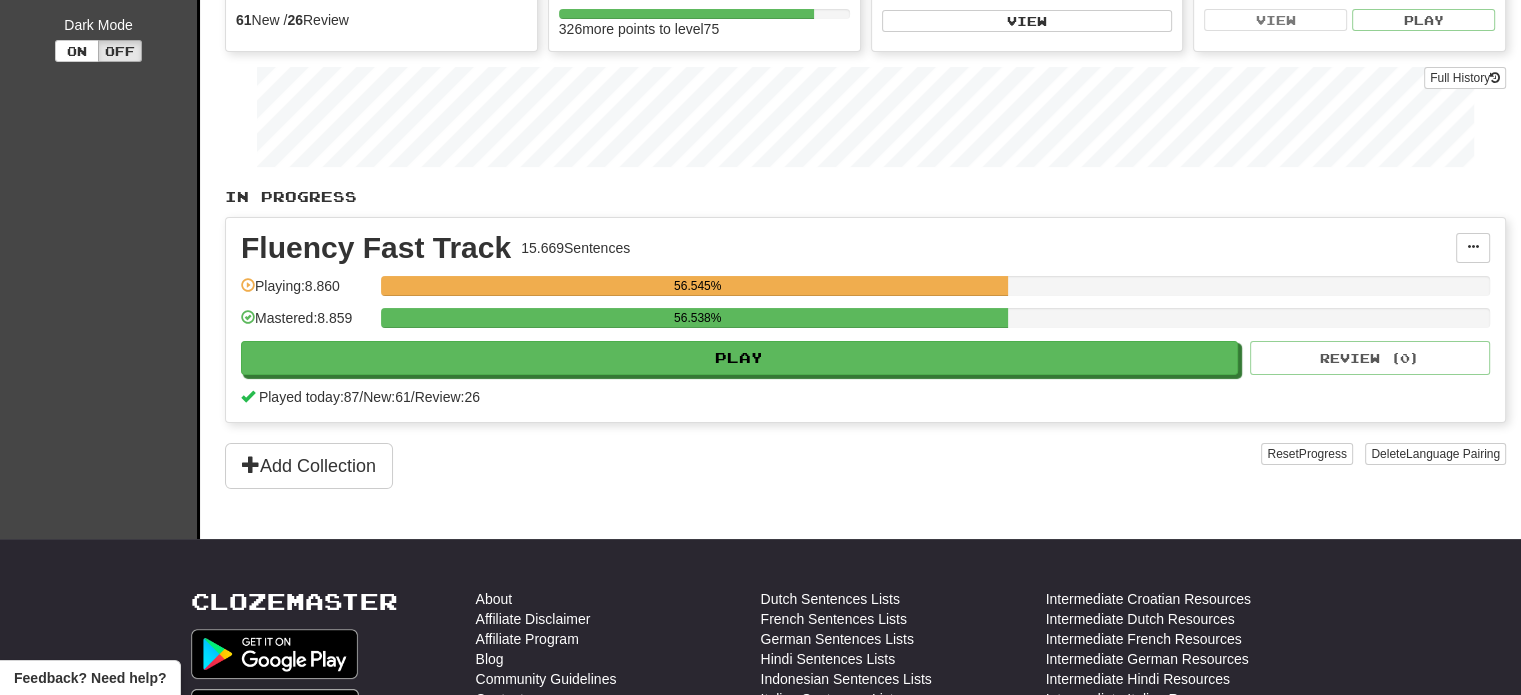 scroll, scrollTop: 0, scrollLeft: 0, axis: both 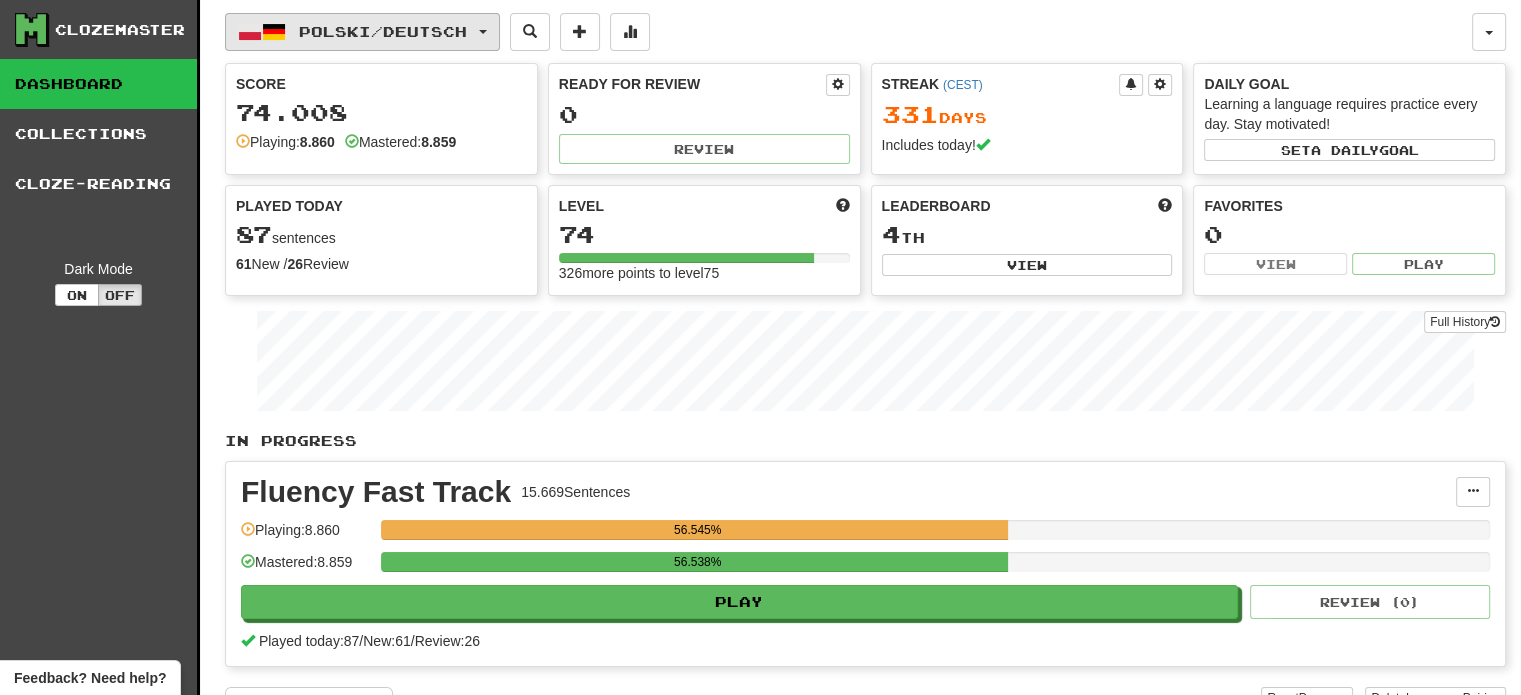 click on "Polski  /  Deutsch" at bounding box center [362, 32] 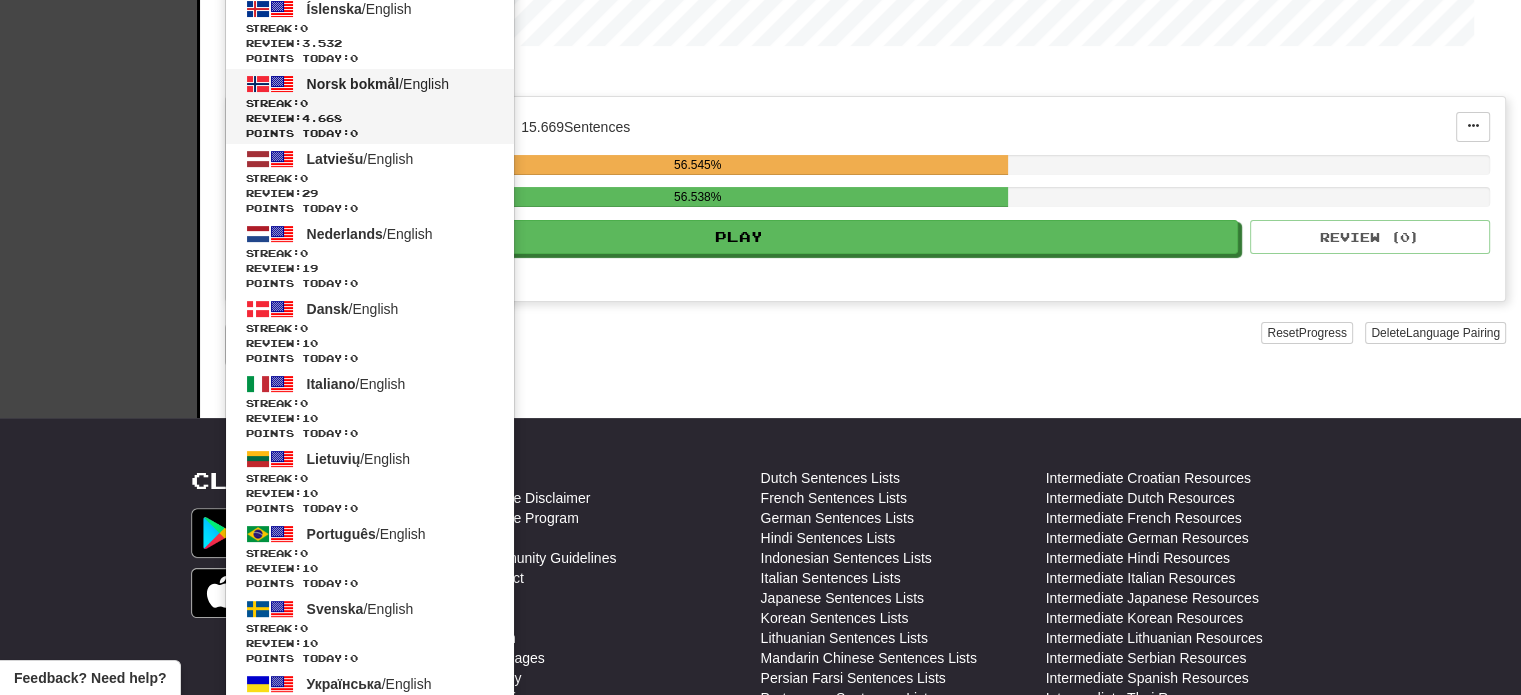 scroll, scrollTop: 400, scrollLeft: 0, axis: vertical 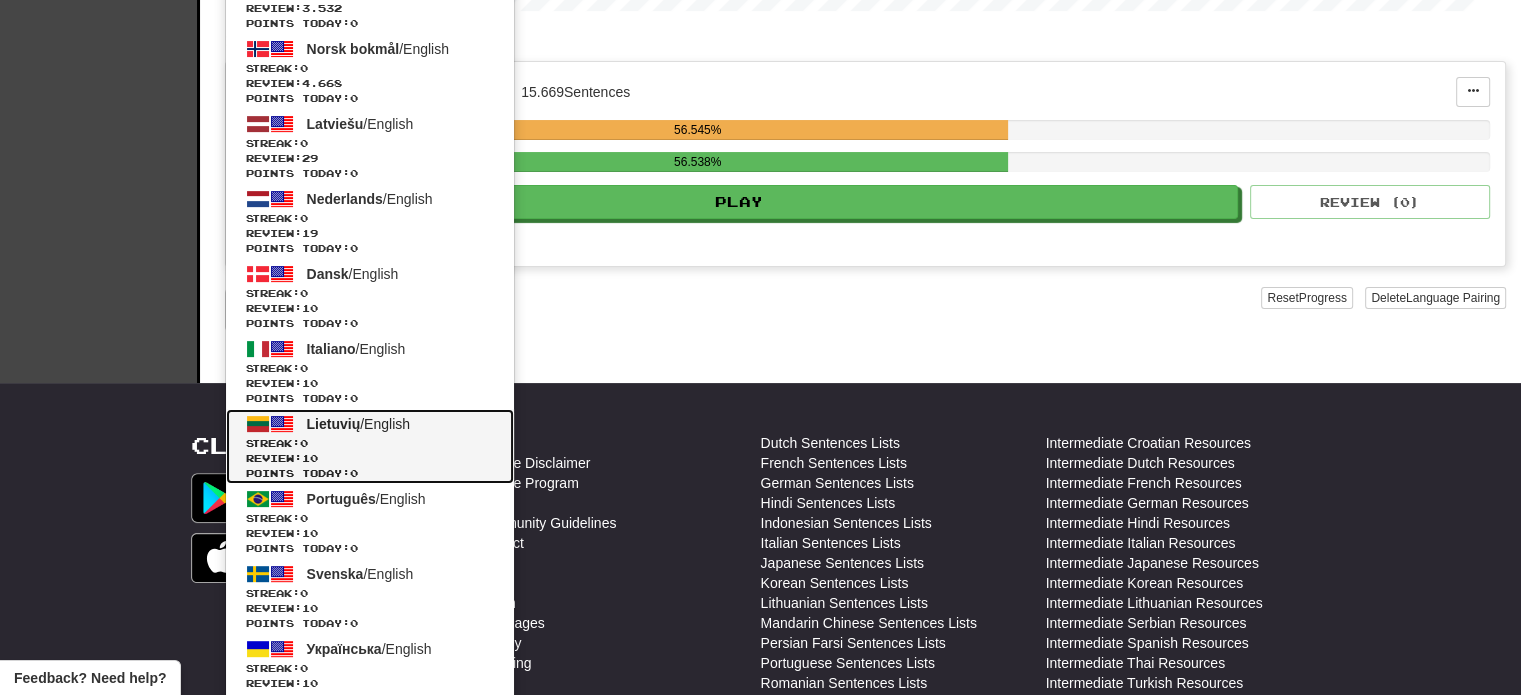 click on "Streak:  0" at bounding box center (370, 443) 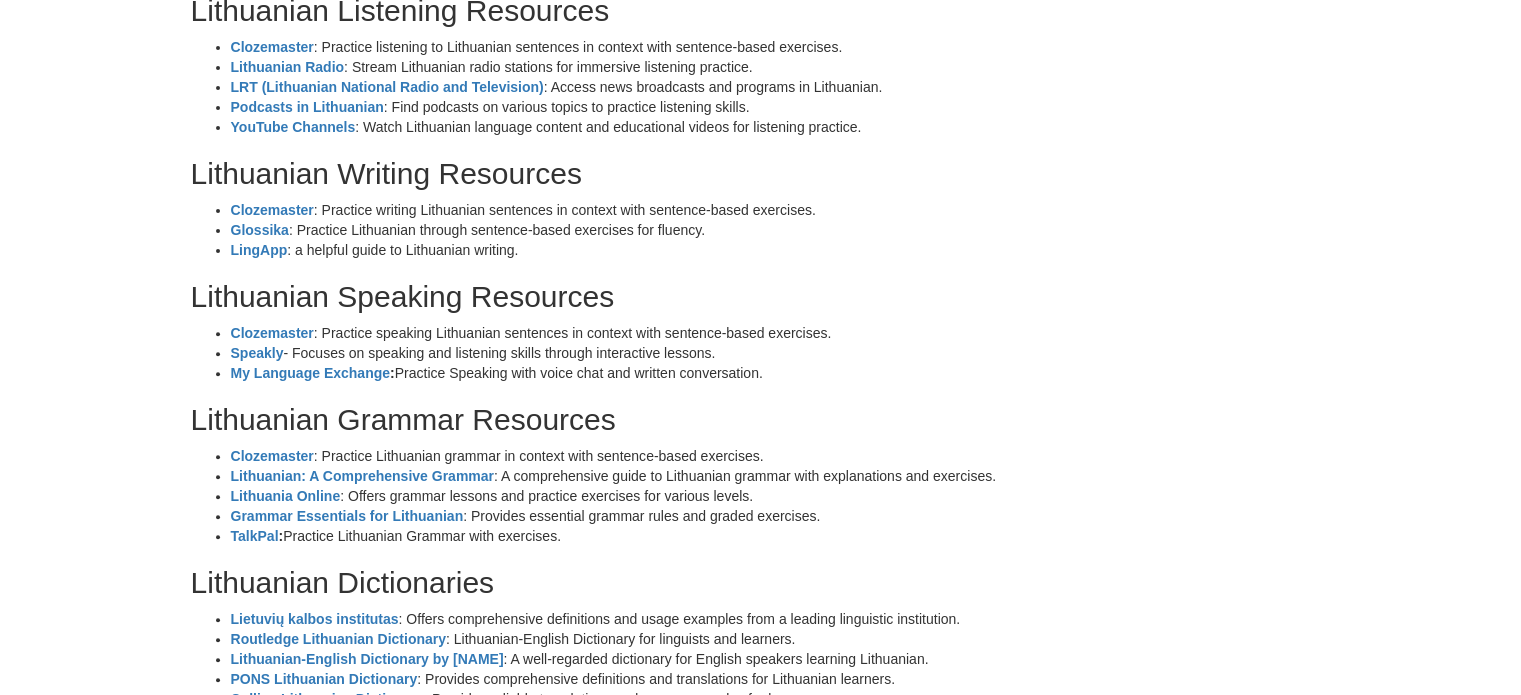scroll, scrollTop: 900, scrollLeft: 0, axis: vertical 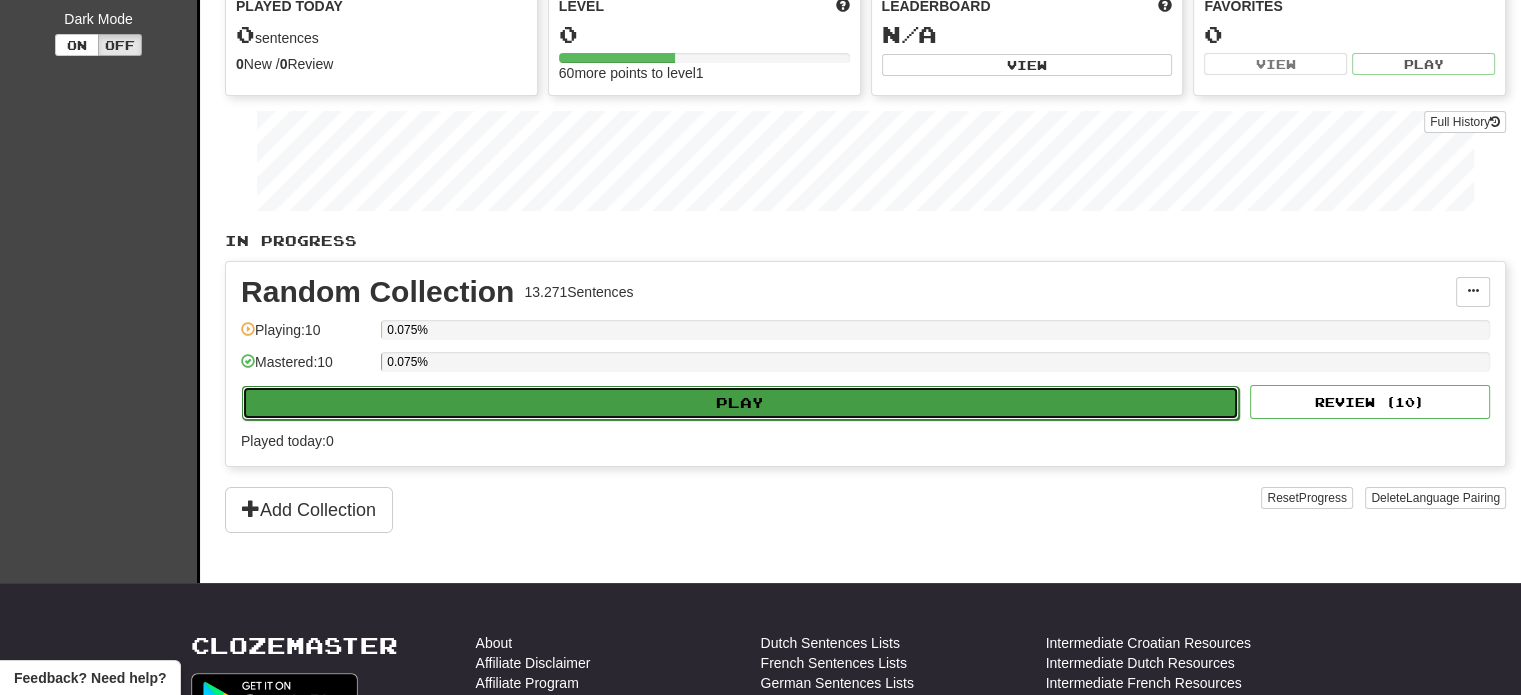 click on "Play" at bounding box center (740, 403) 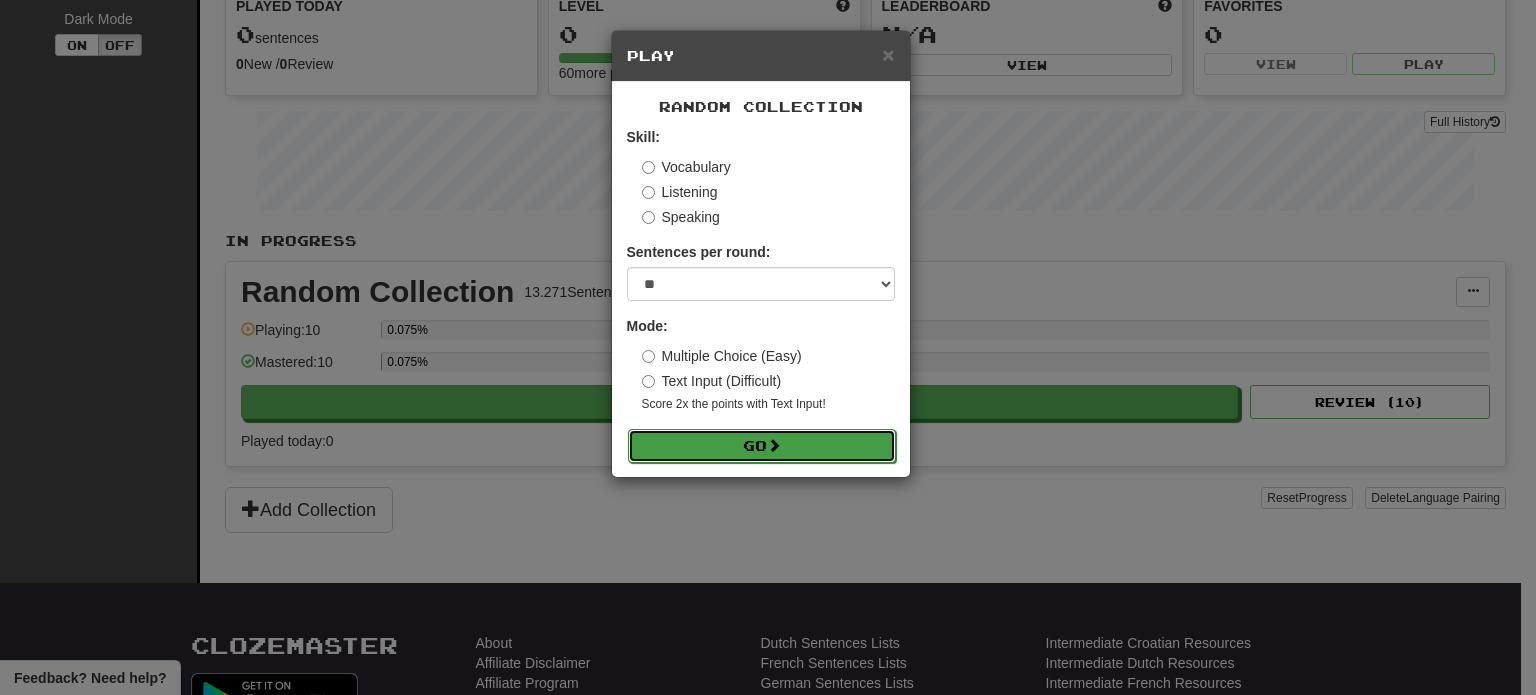 click on "Go" at bounding box center [762, 446] 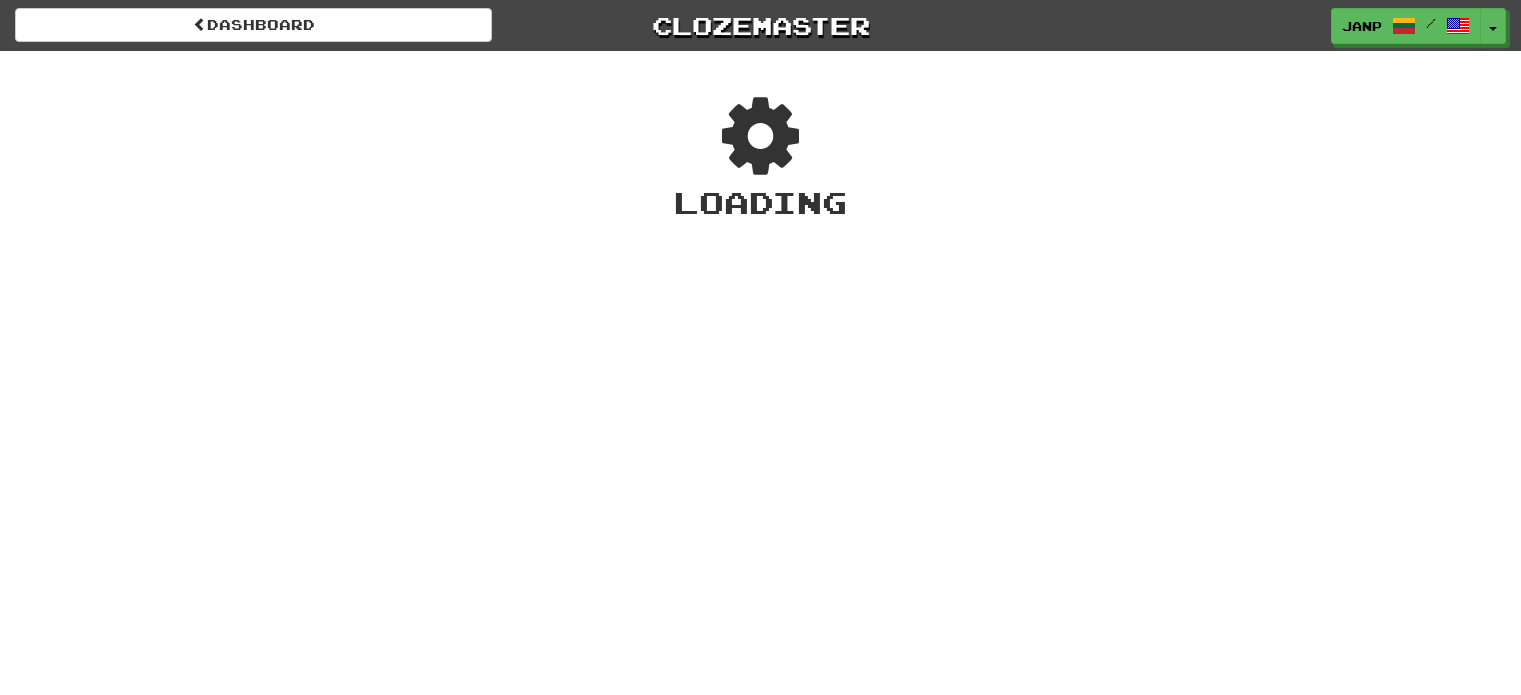 scroll, scrollTop: 0, scrollLeft: 0, axis: both 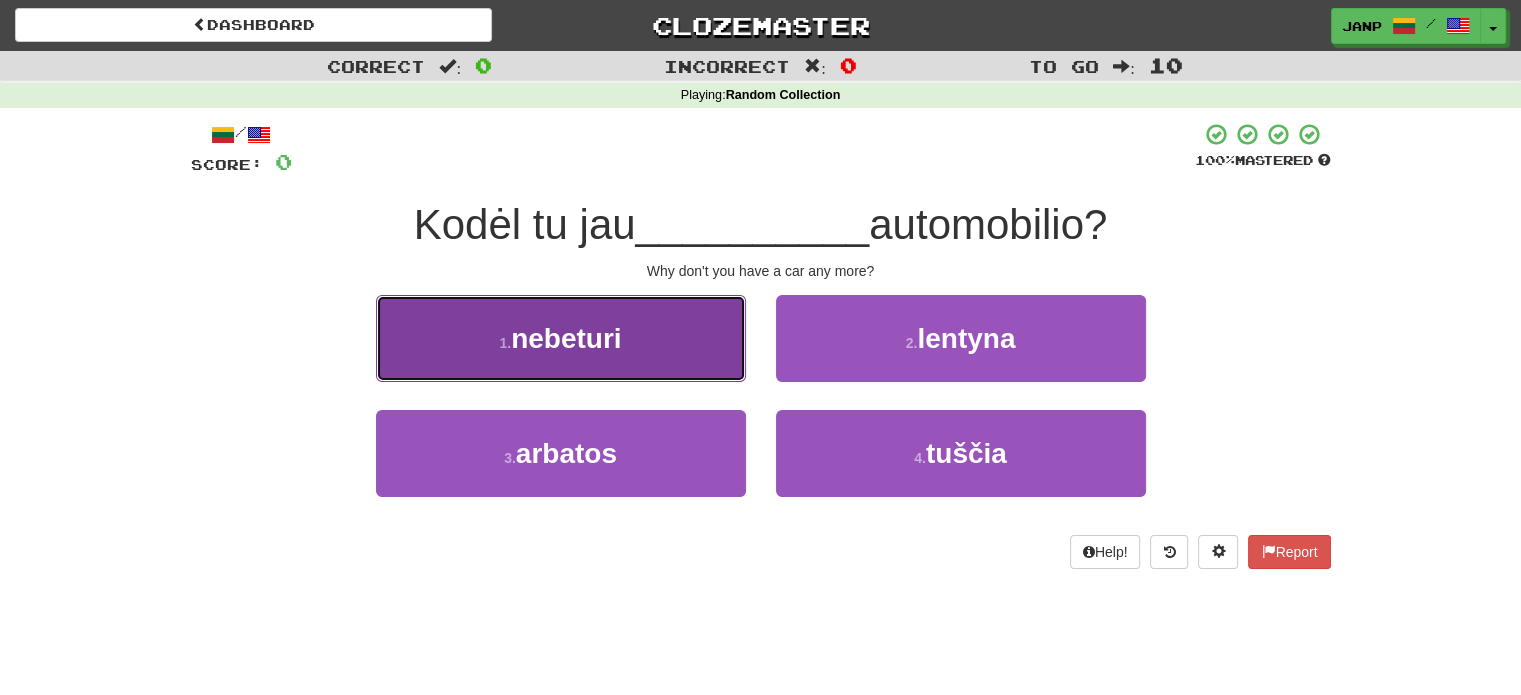 click on "1 .  nebeturi" at bounding box center [561, 338] 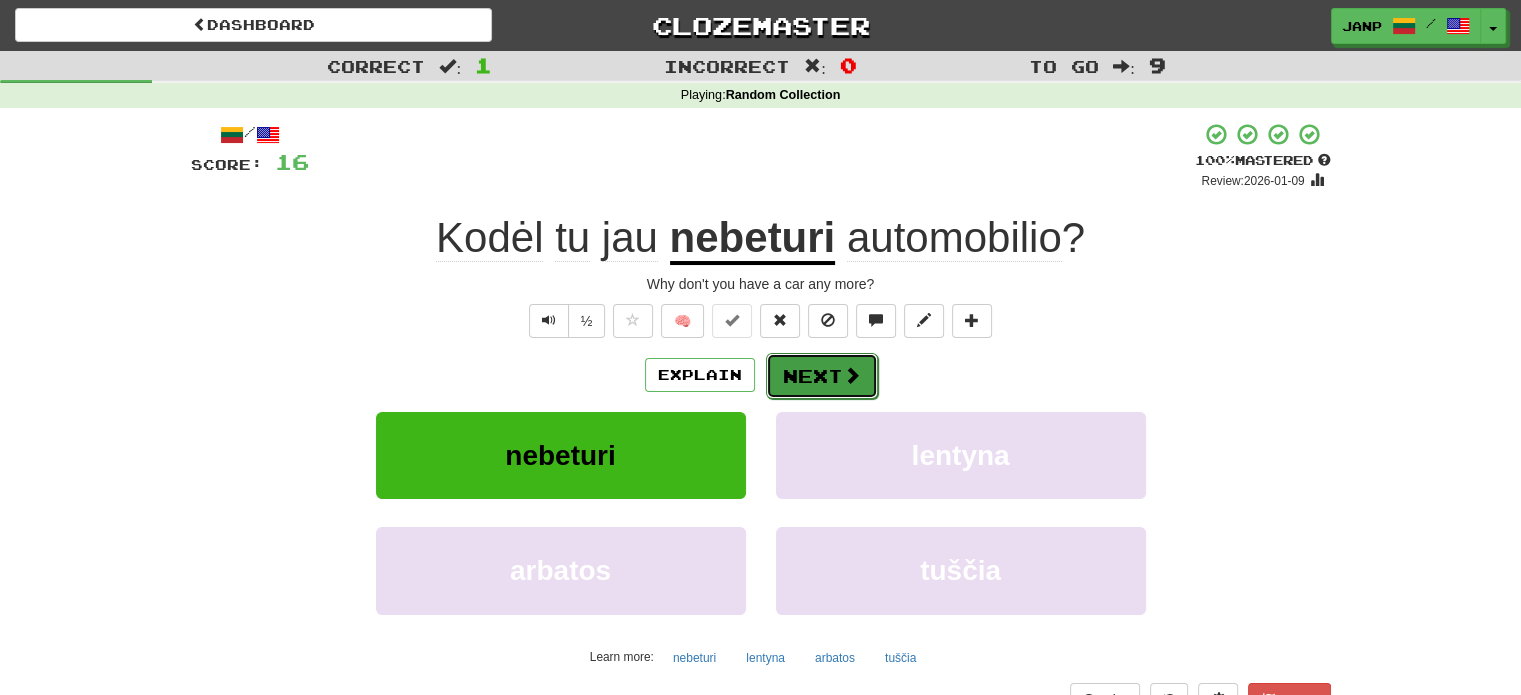 click on "Next" at bounding box center [822, 376] 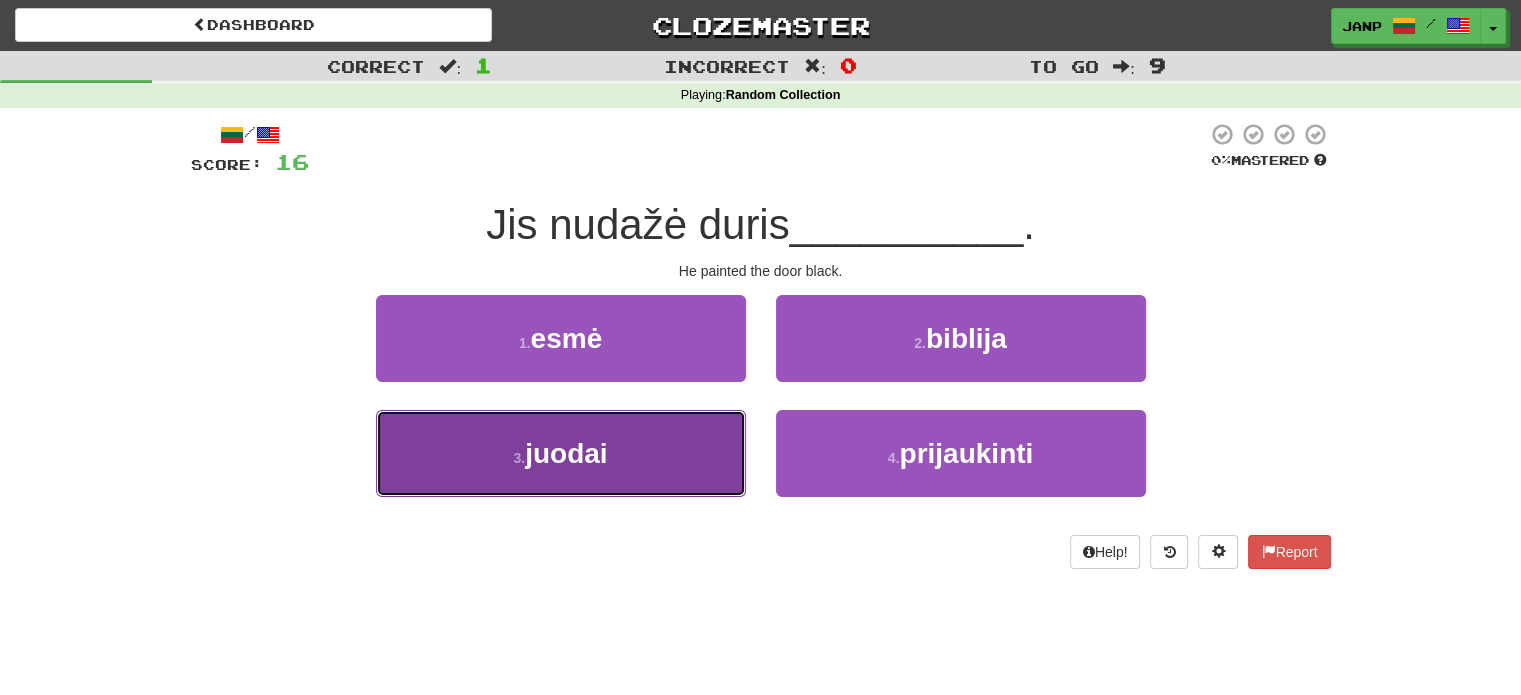 click on "3 .  juodai" at bounding box center (561, 453) 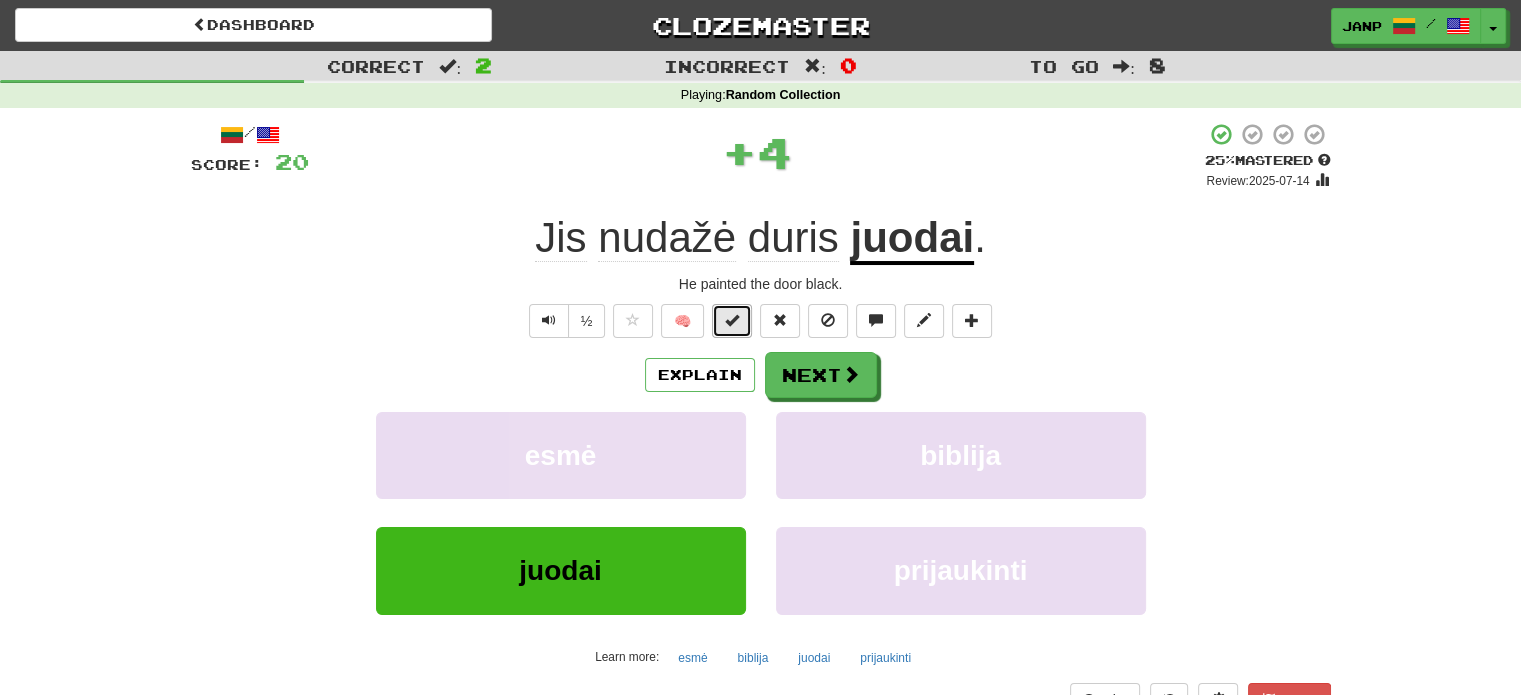 click at bounding box center [732, 321] 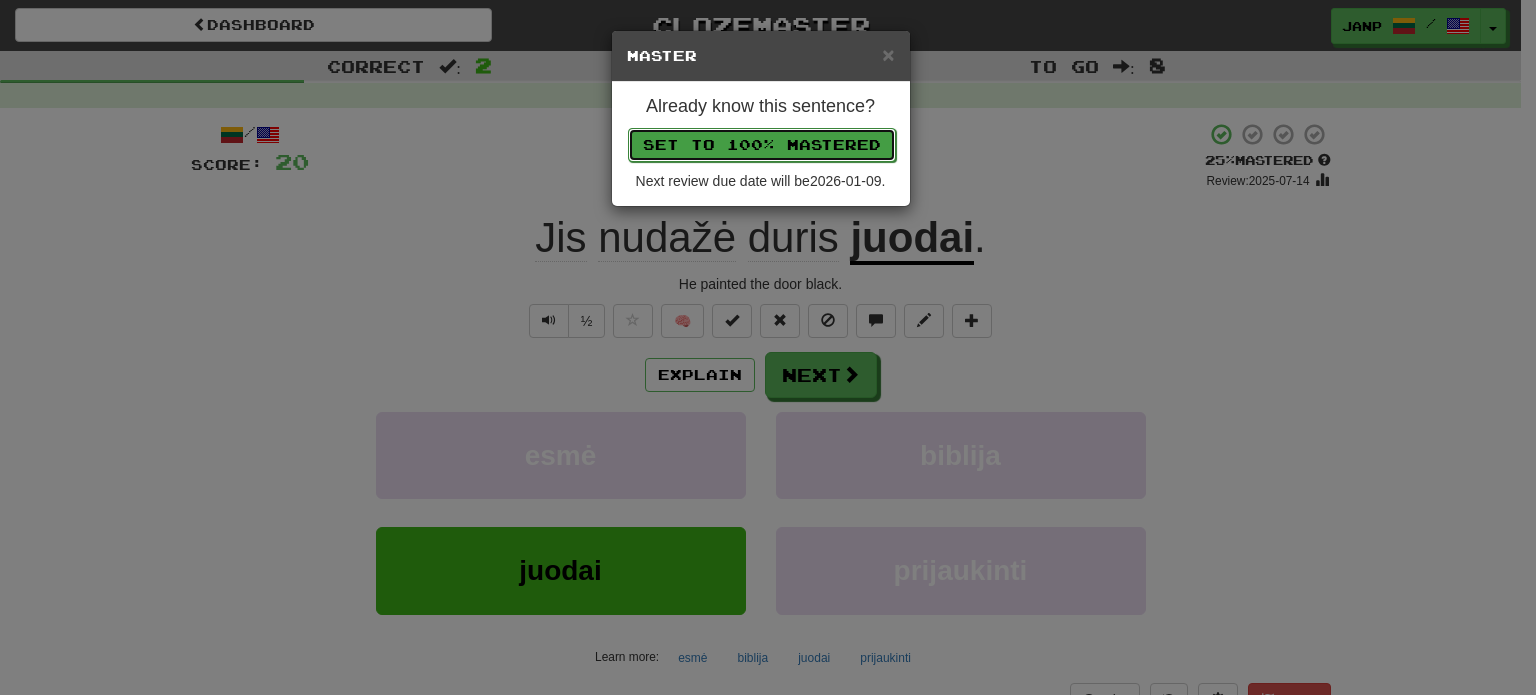 click on "Set to 100% Mastered" at bounding box center [762, 145] 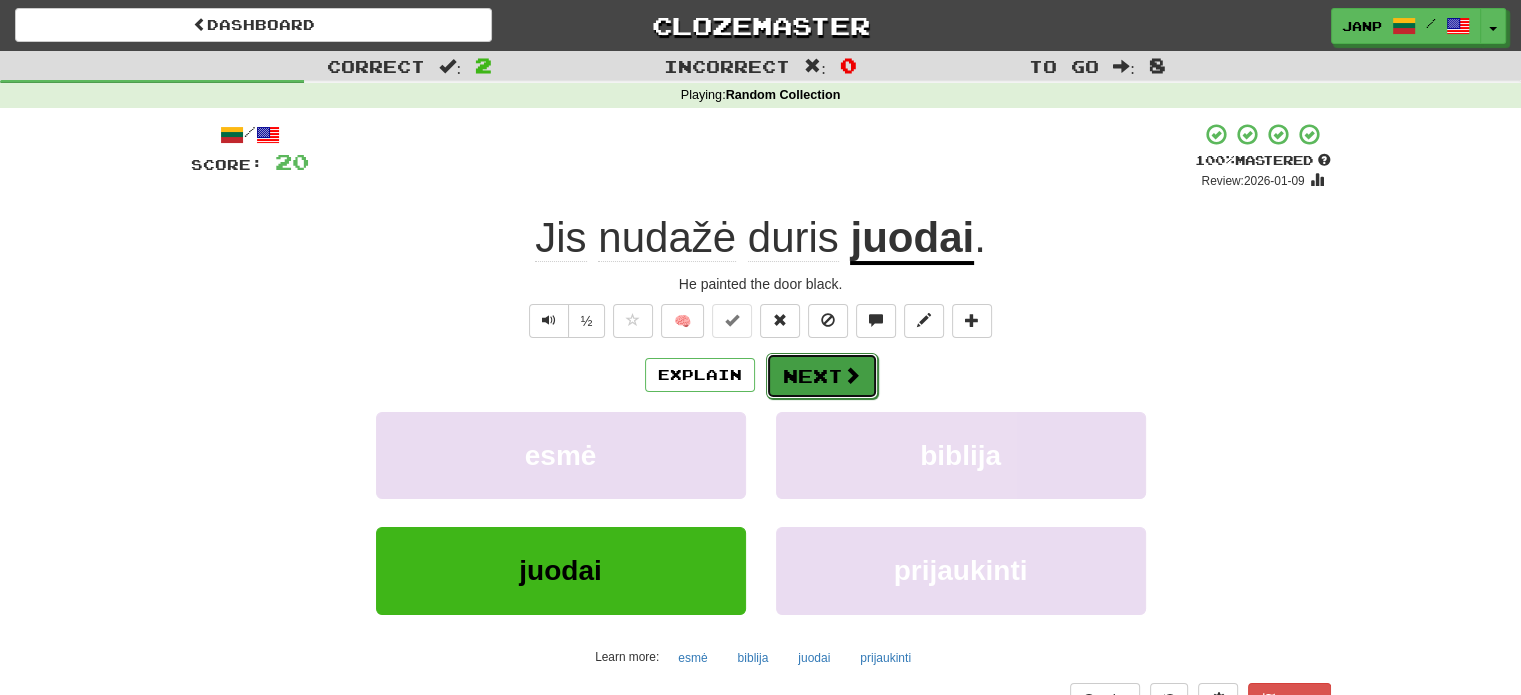 click on "Next" at bounding box center [822, 376] 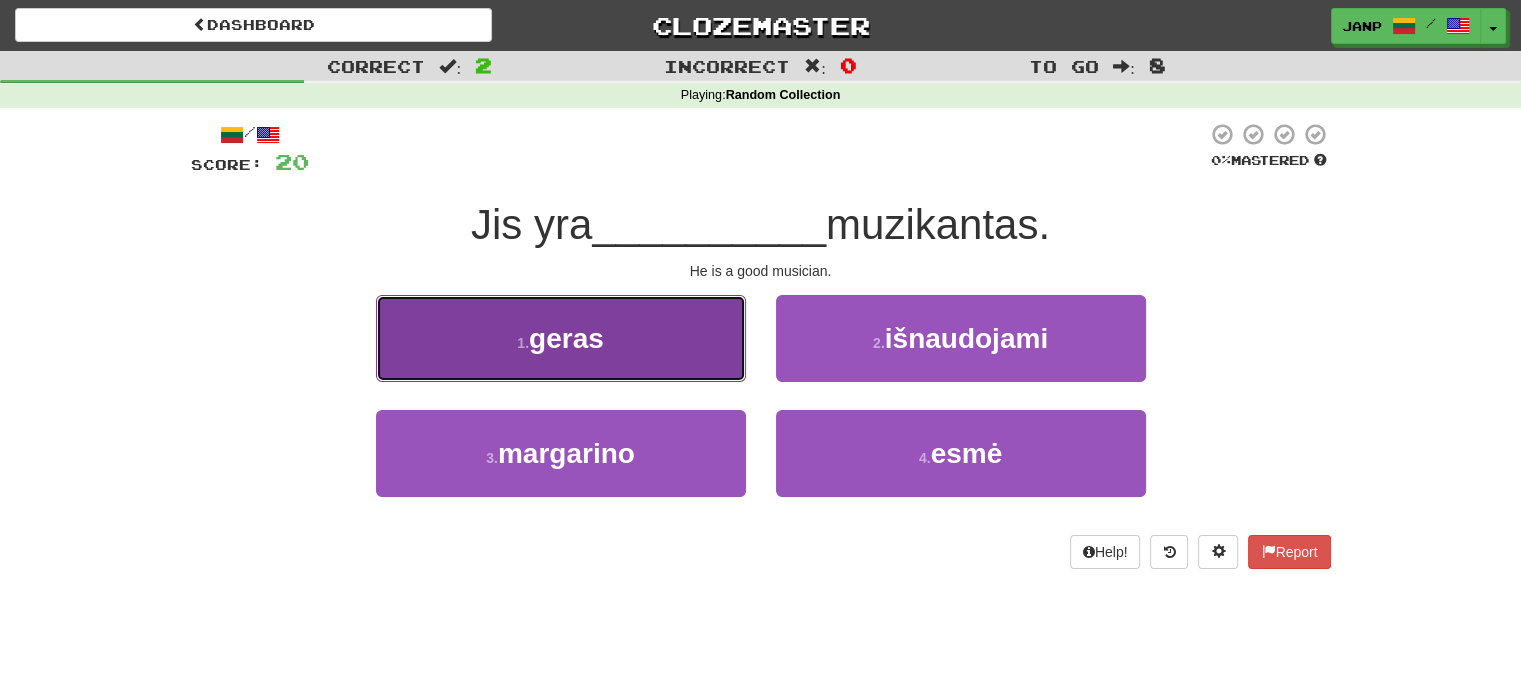 click on "1 .  geras" at bounding box center [561, 338] 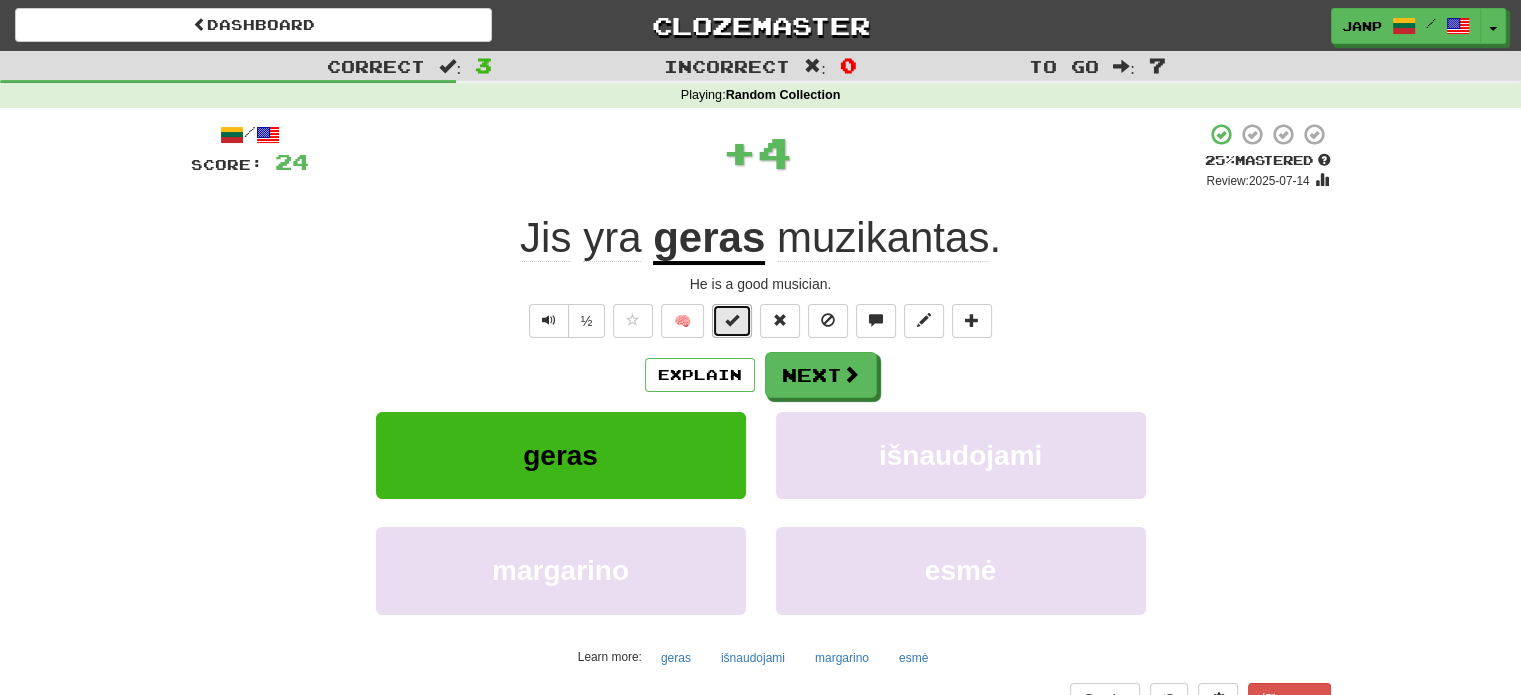 click at bounding box center [732, 321] 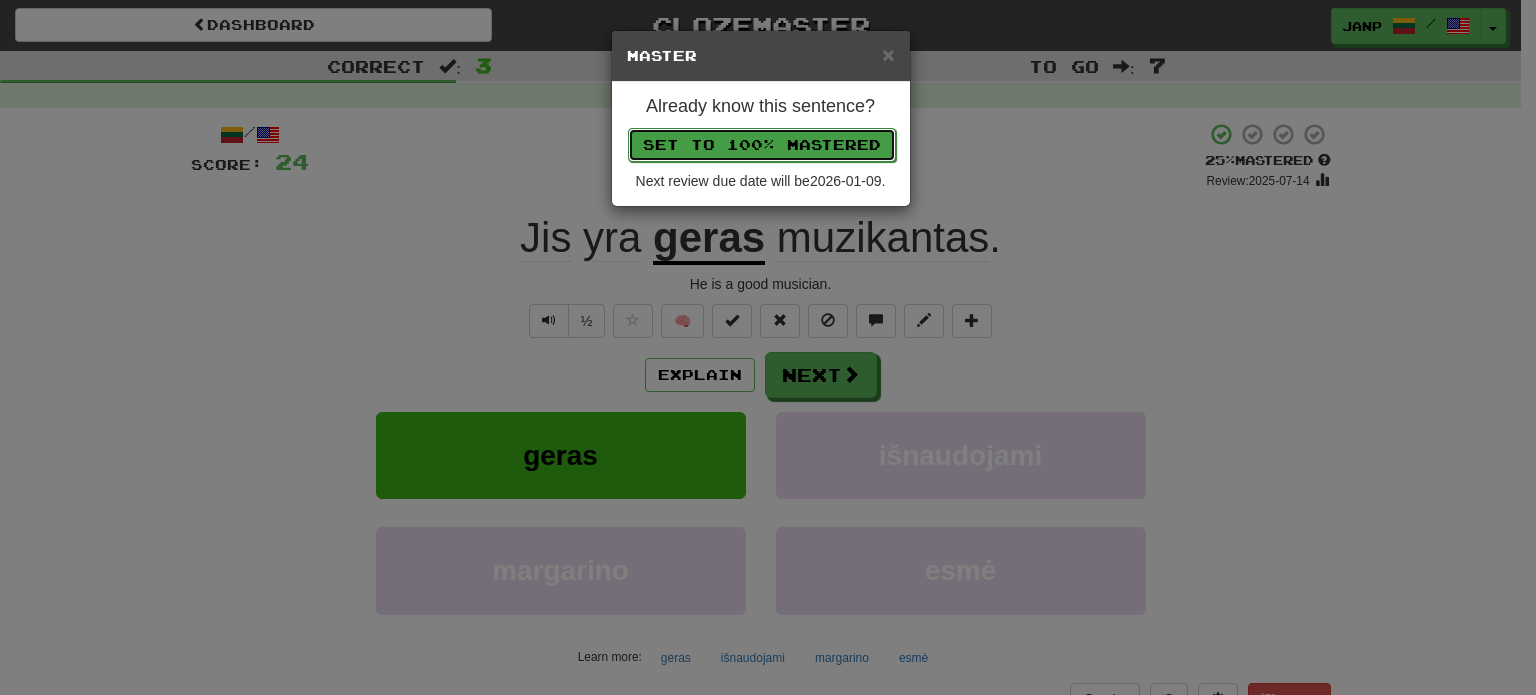 click on "Set to 100% Mastered" at bounding box center (762, 145) 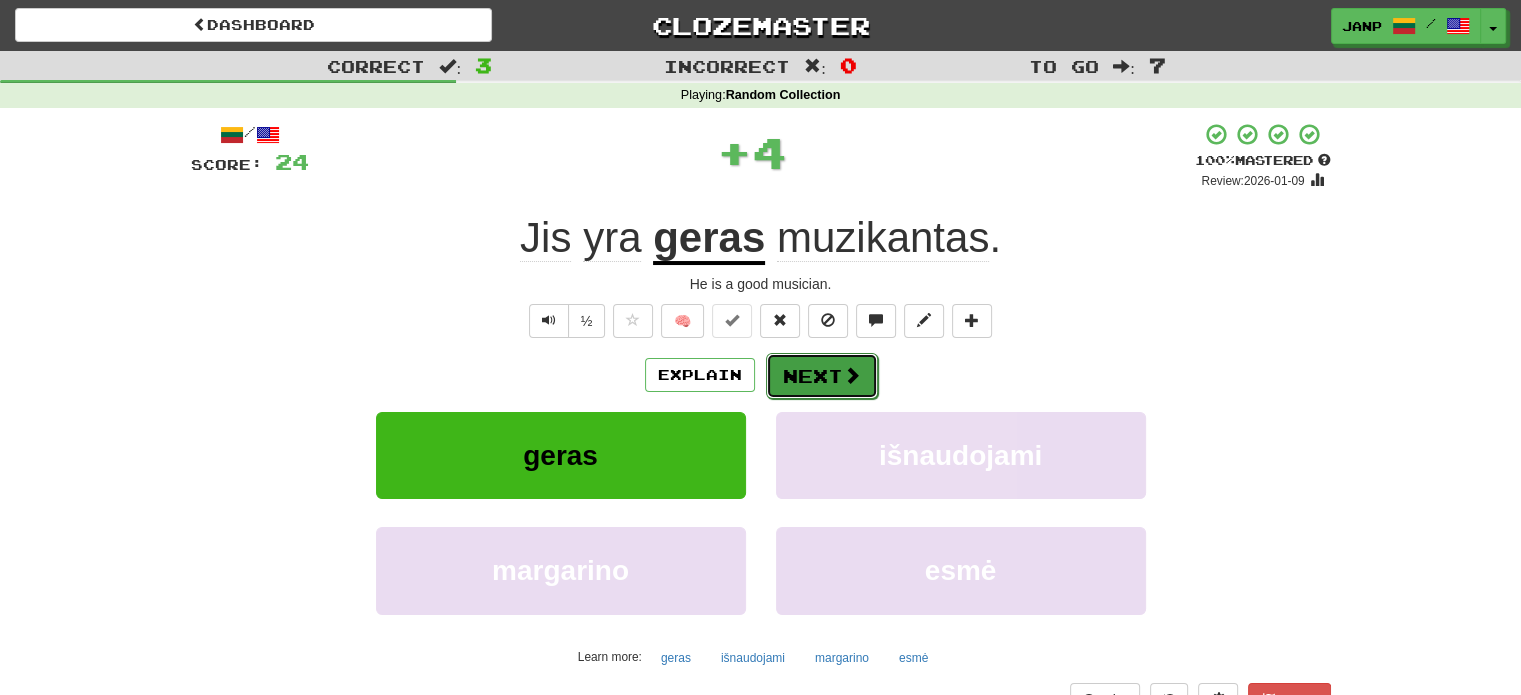 click on "Next" at bounding box center [822, 376] 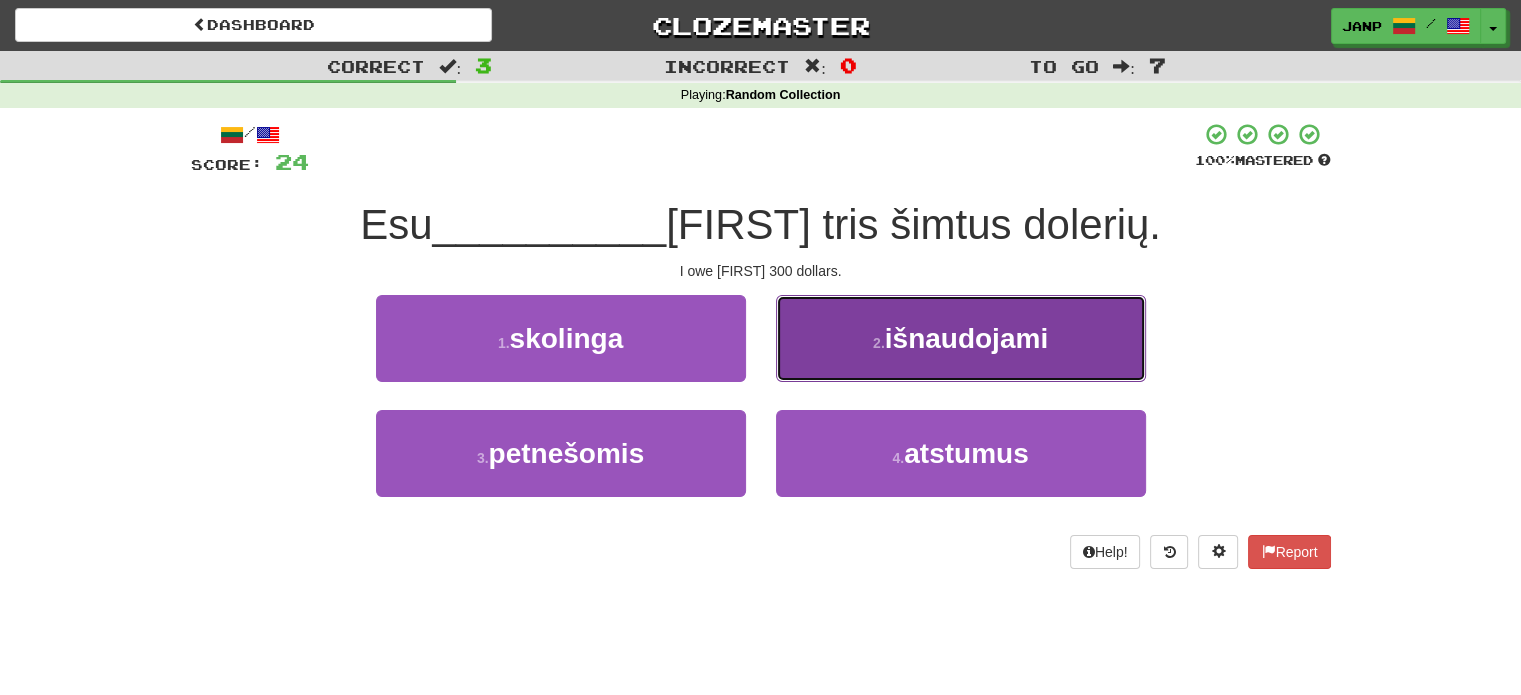 click on "išnaudojami" at bounding box center (966, 338) 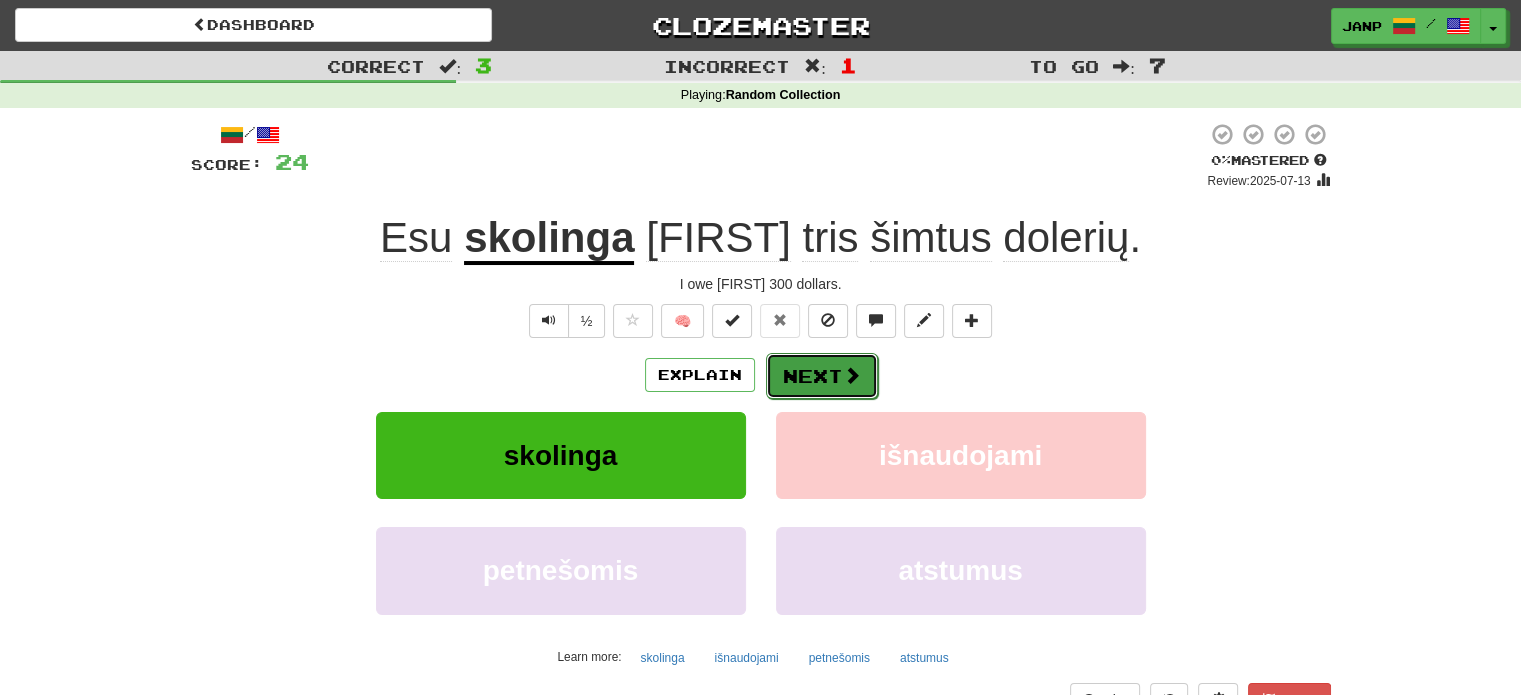 click on "Next" at bounding box center [822, 376] 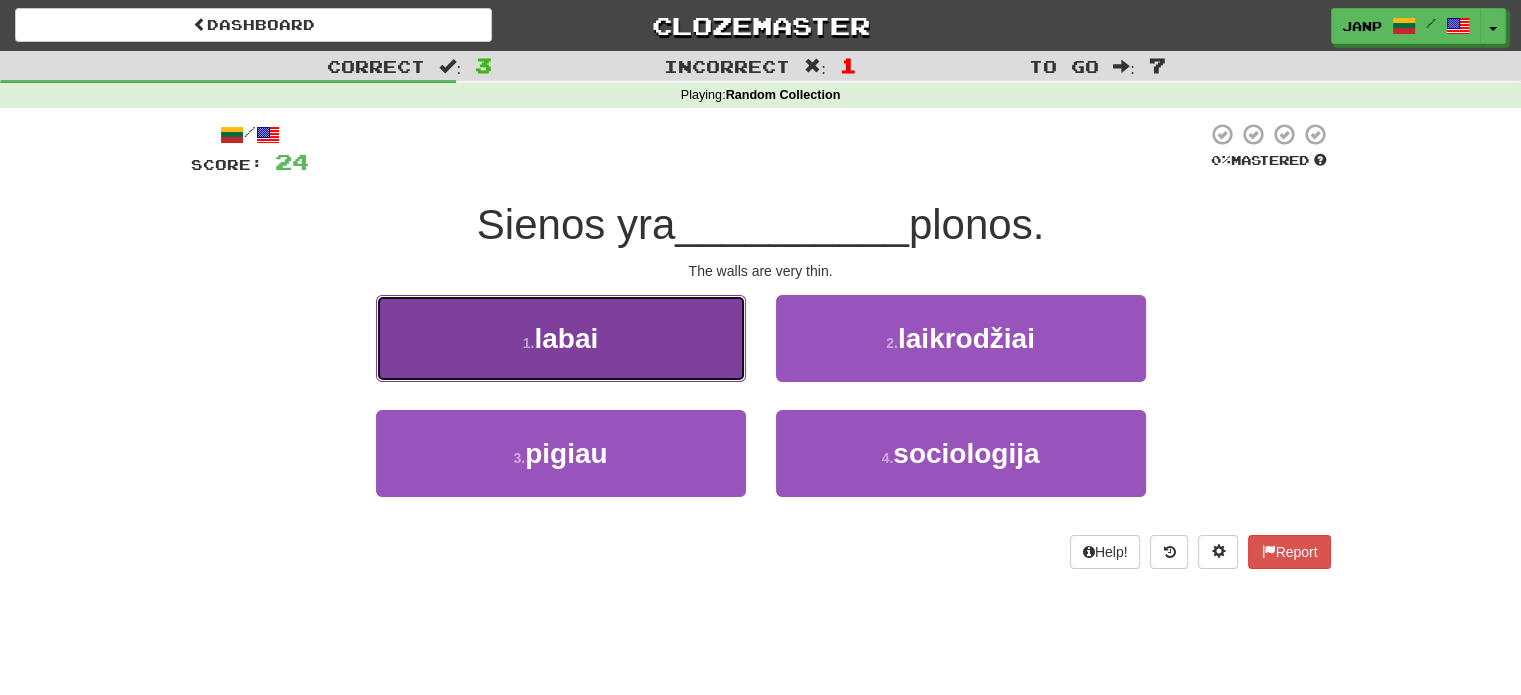 click on "1 .  labai" at bounding box center (561, 338) 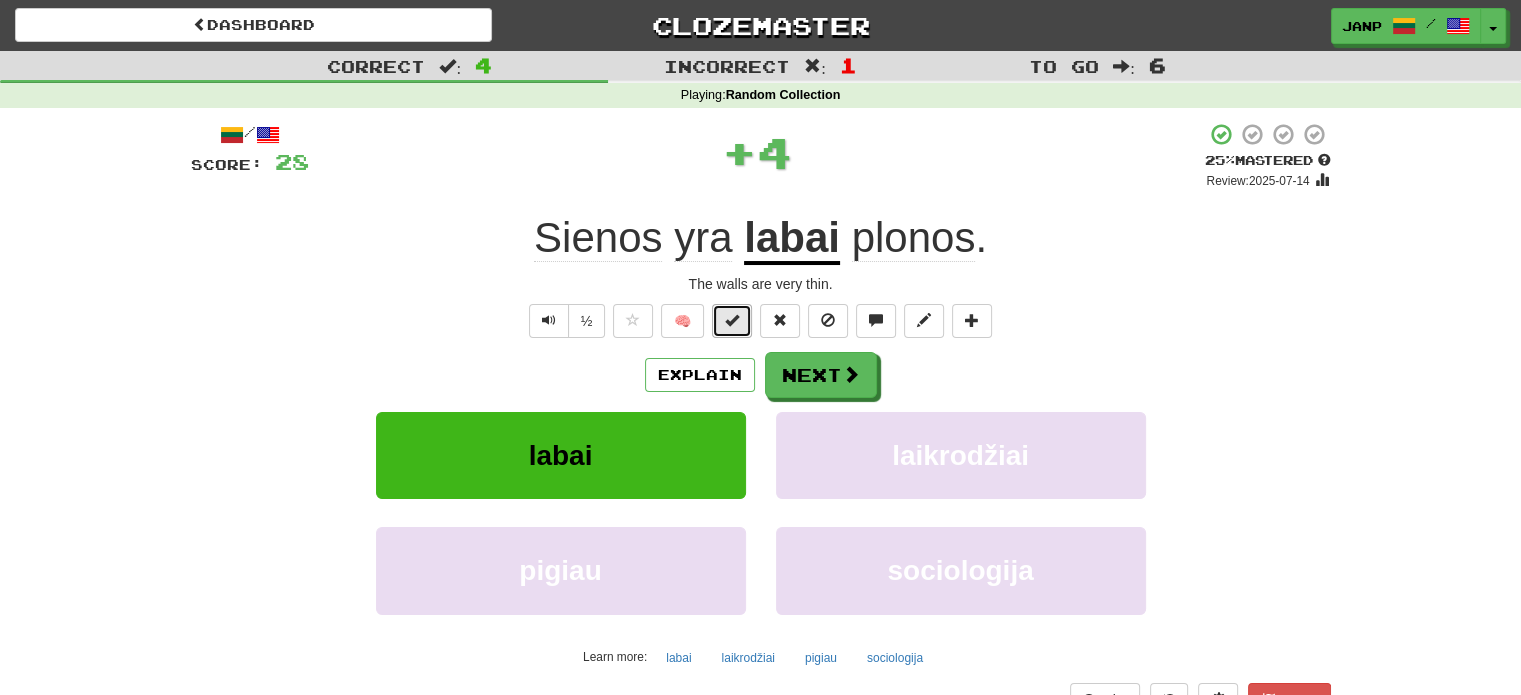 click at bounding box center (732, 321) 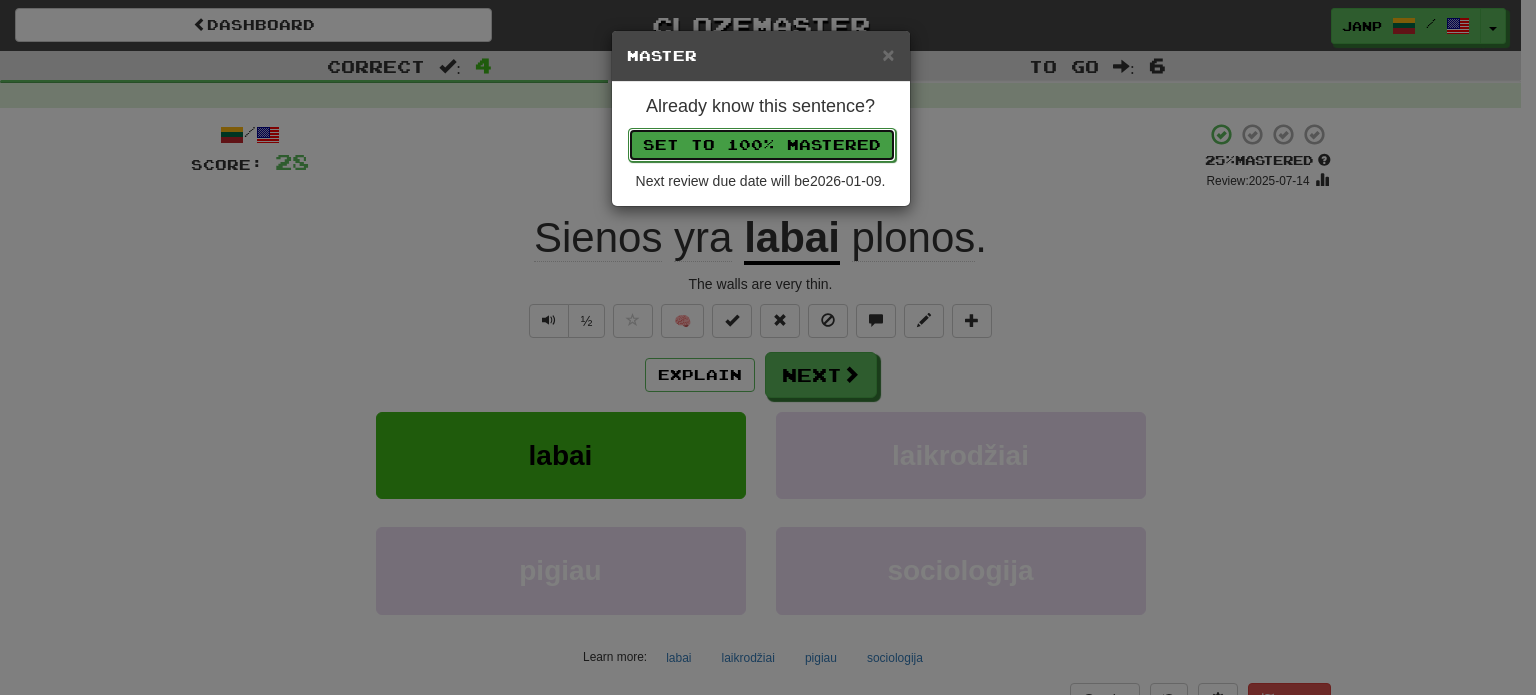 click on "Set to 100% Mastered" at bounding box center [762, 145] 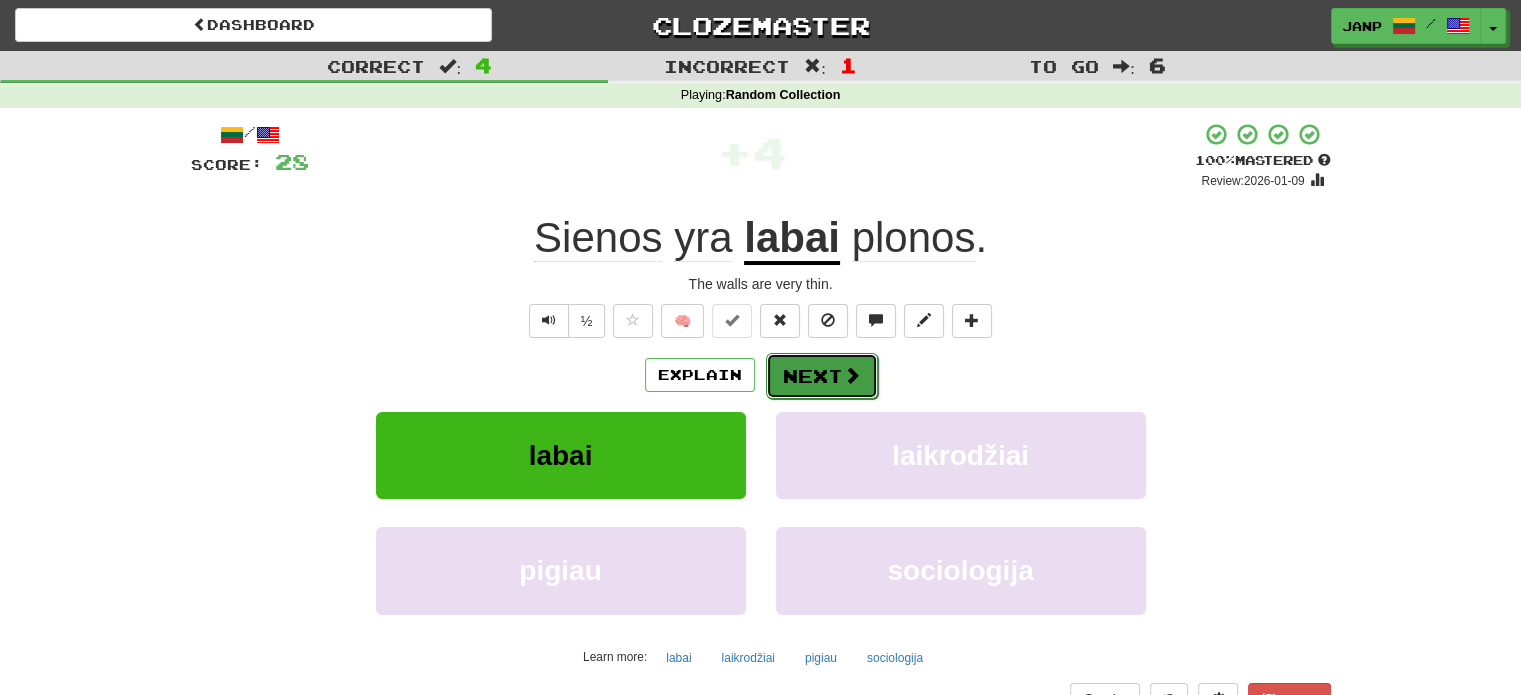 click on "Next" at bounding box center (822, 376) 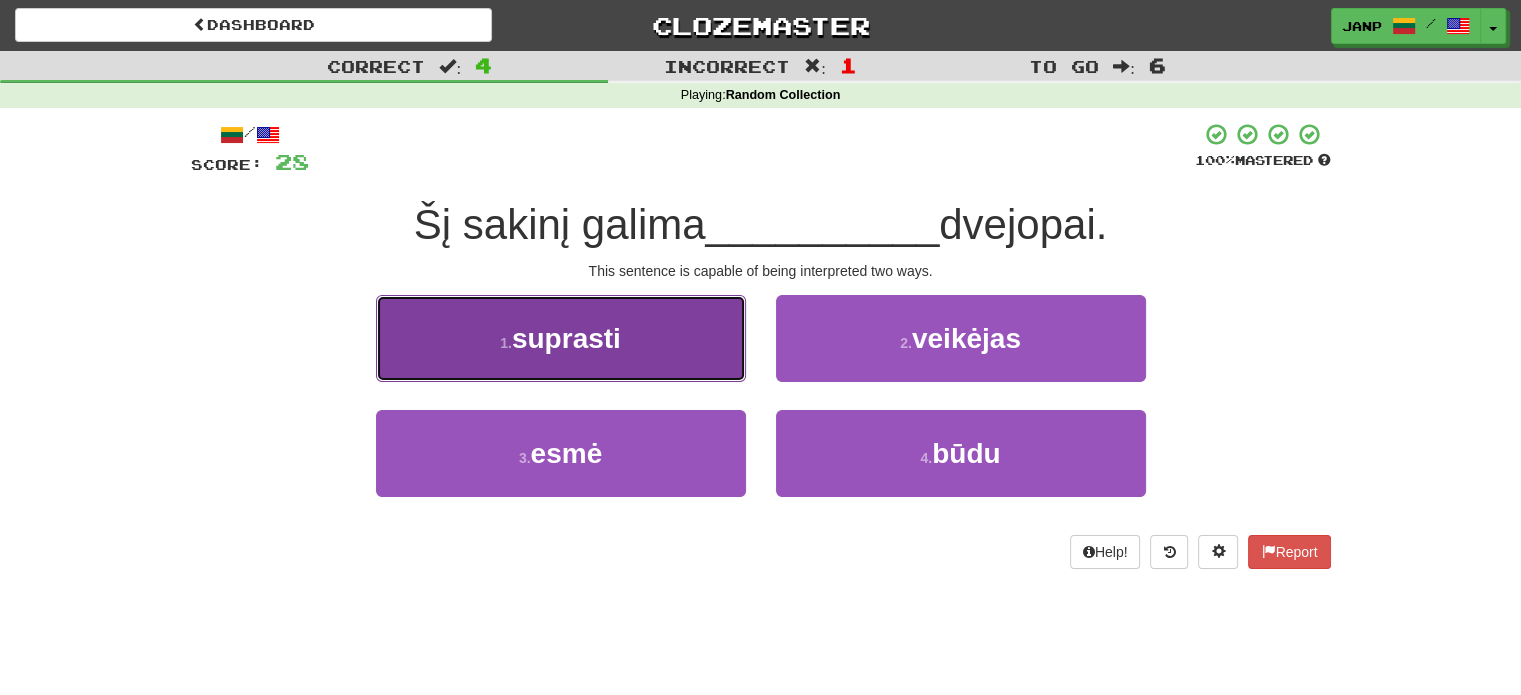 click on "1 .  suprasti" at bounding box center (561, 338) 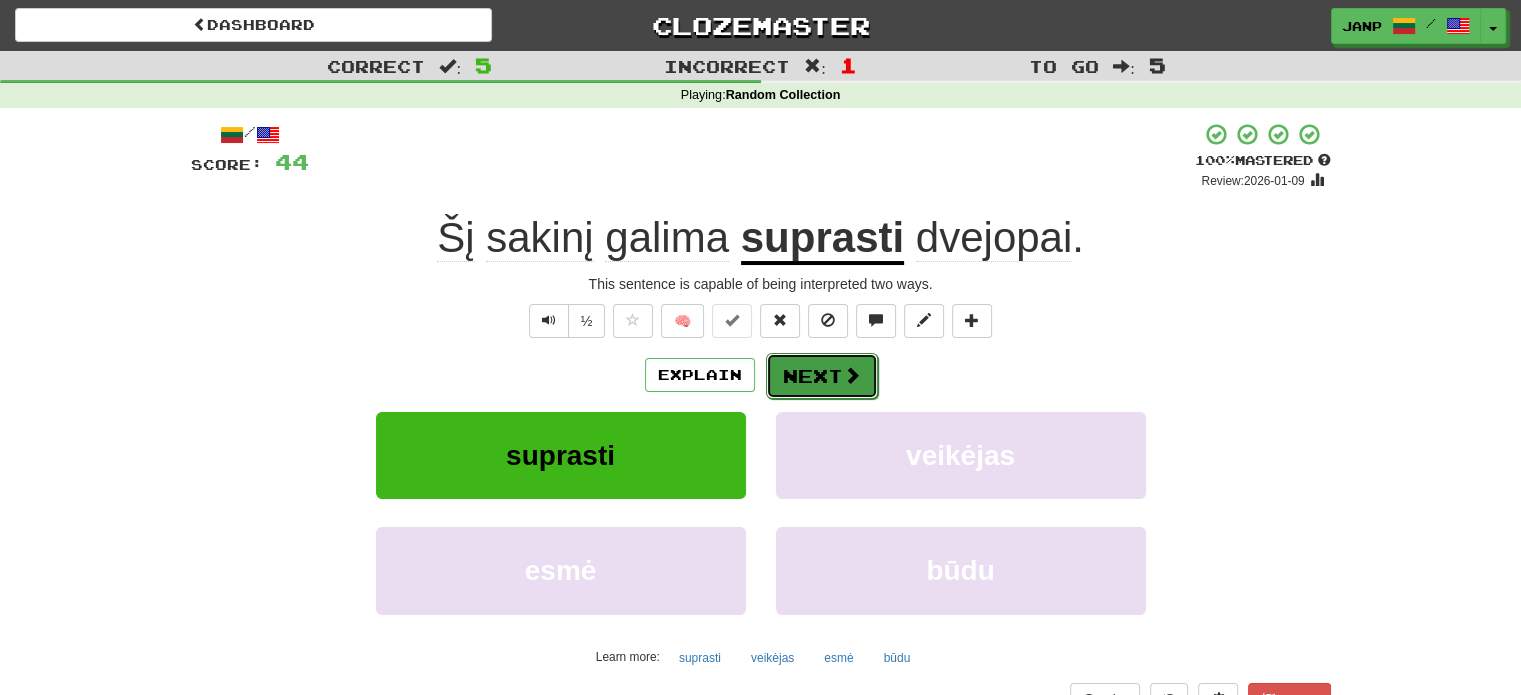 click on "Next" at bounding box center (822, 376) 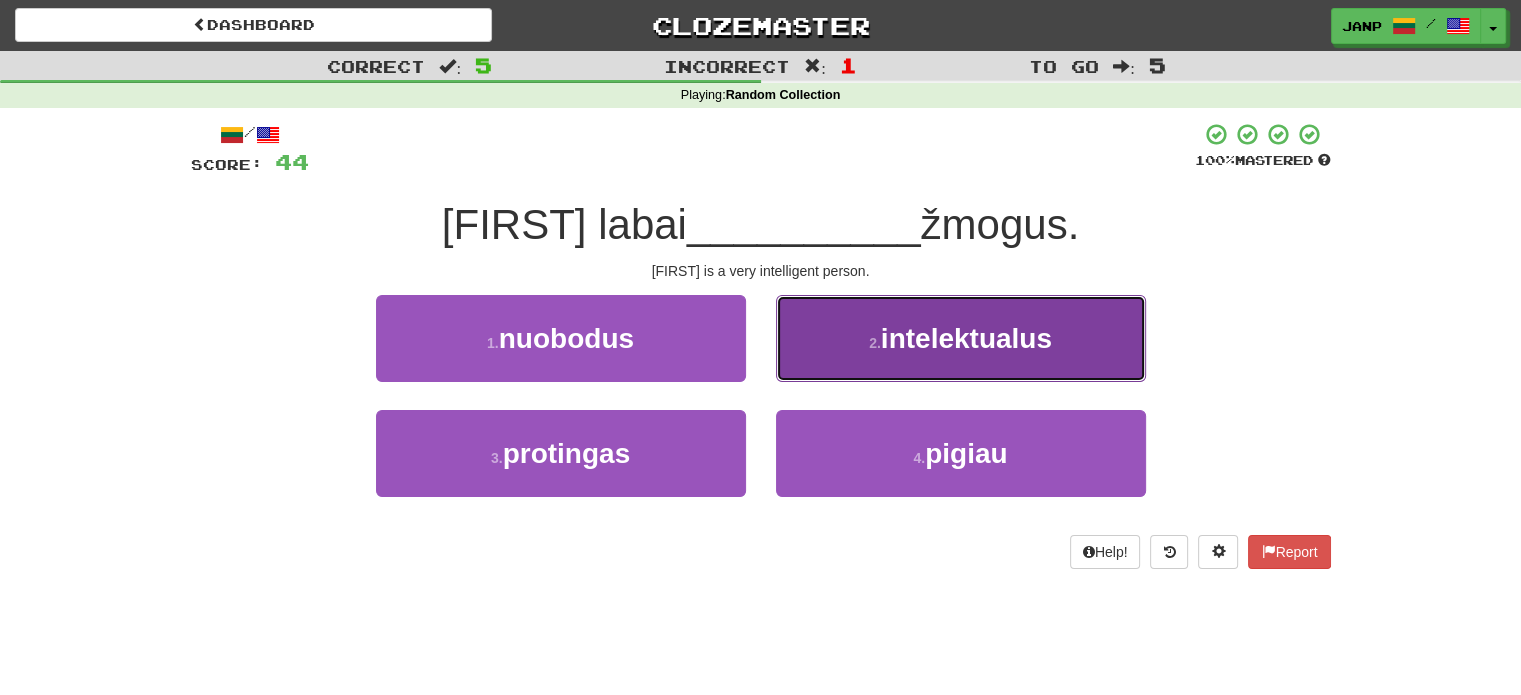 click on "2 .  intelektualus" at bounding box center (961, 338) 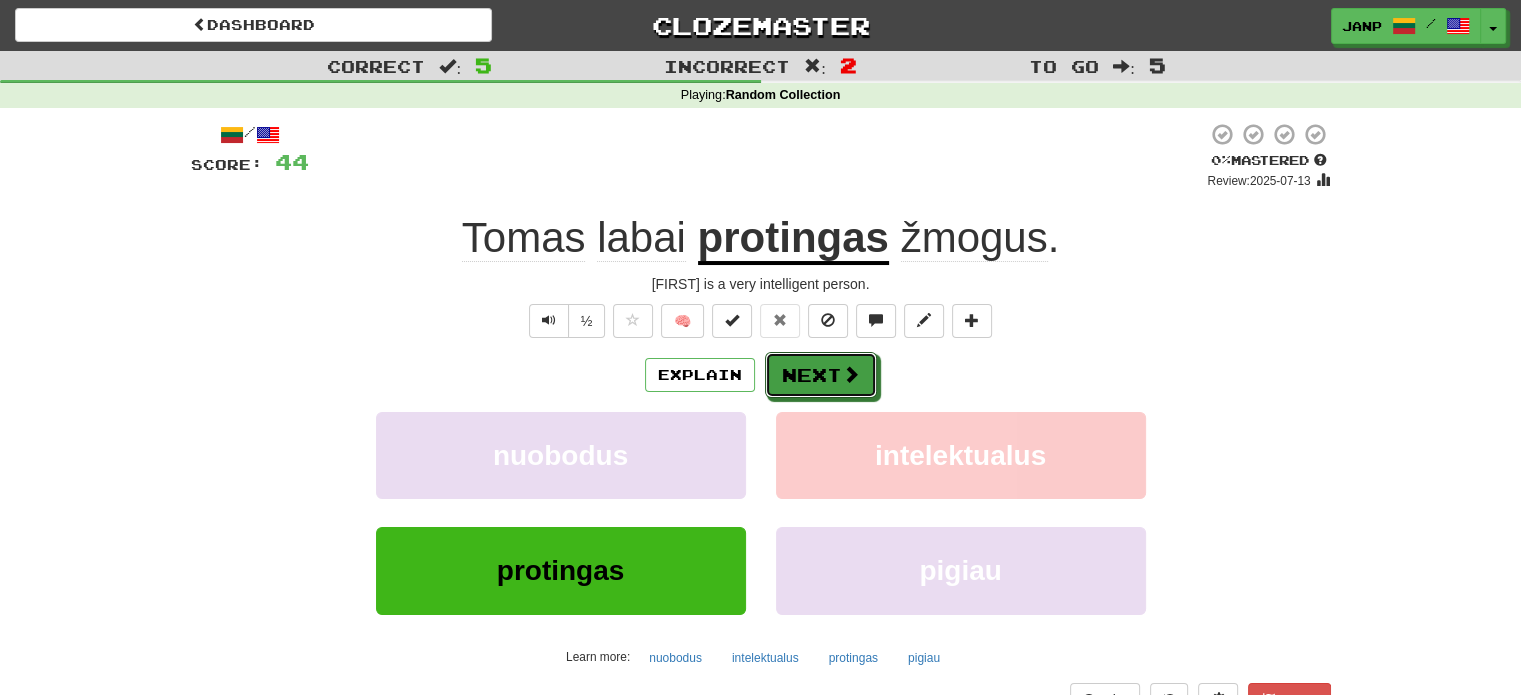 click on "Next" at bounding box center [821, 375] 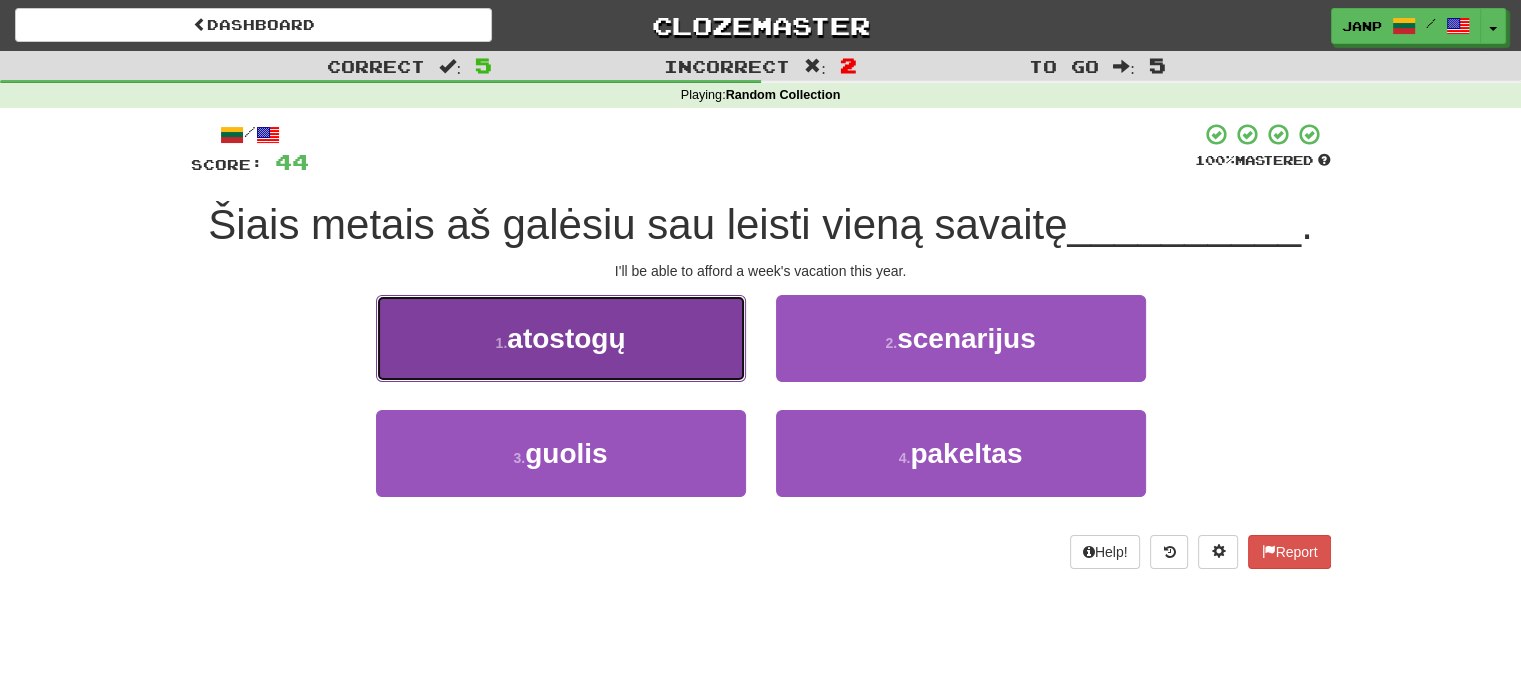 click on "1 .  atostogų" at bounding box center [561, 338] 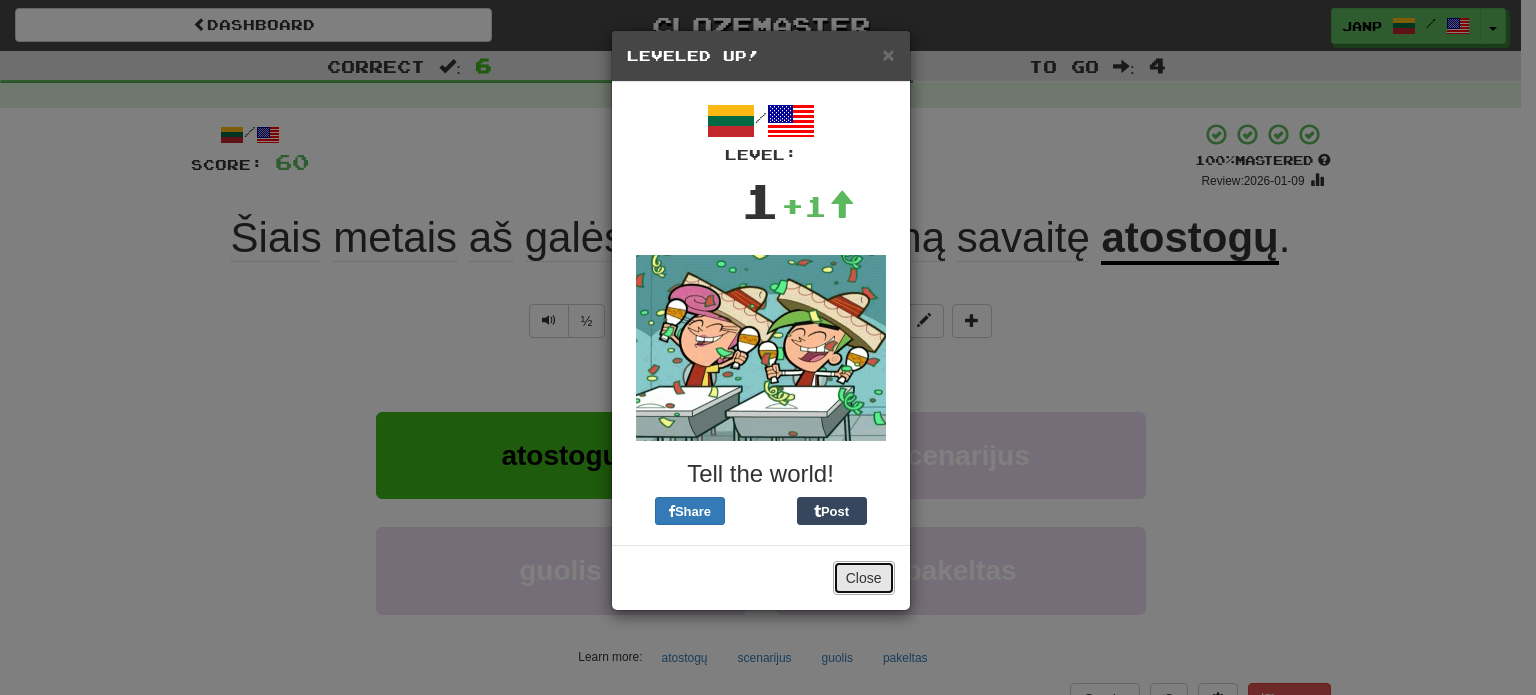 click on "Close" at bounding box center [864, 578] 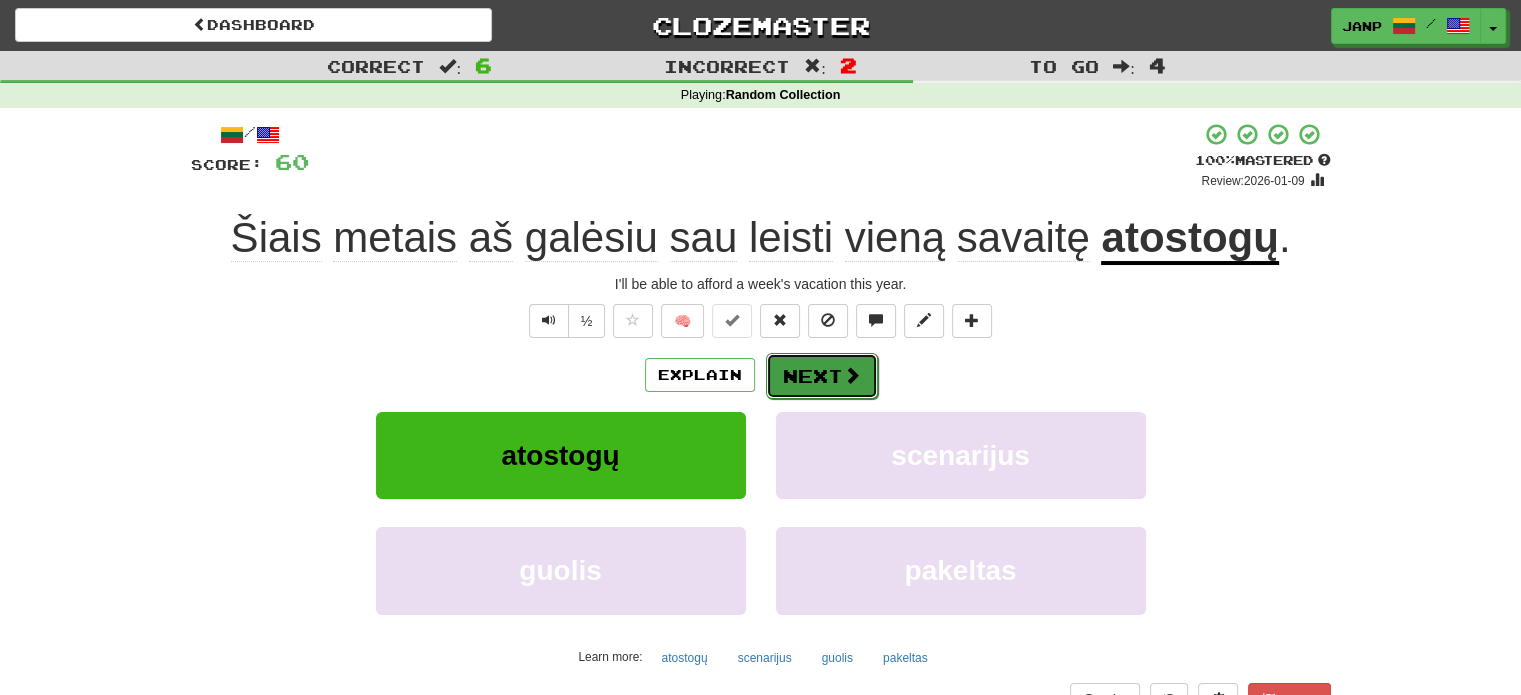 click on "Next" at bounding box center [822, 376] 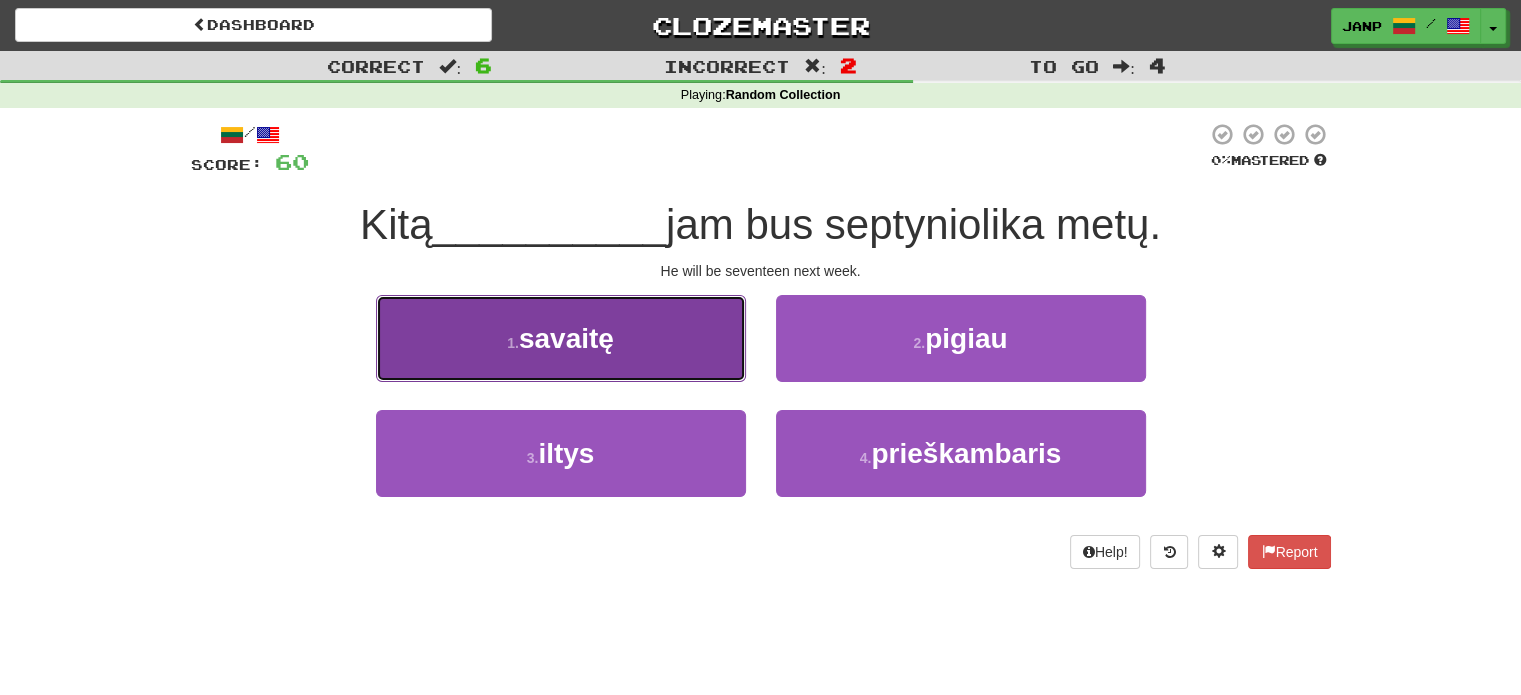 click on "1 .  savaitę" at bounding box center (561, 338) 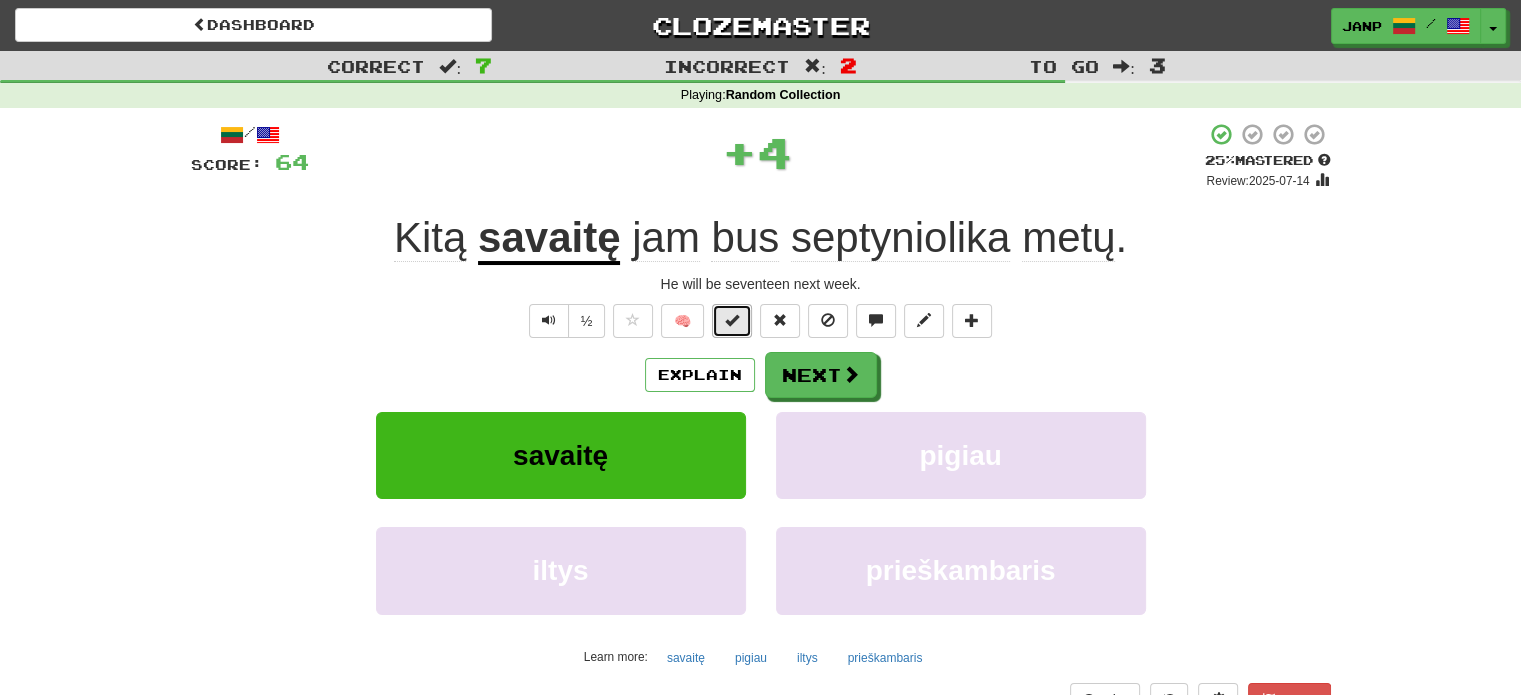 click at bounding box center [732, 320] 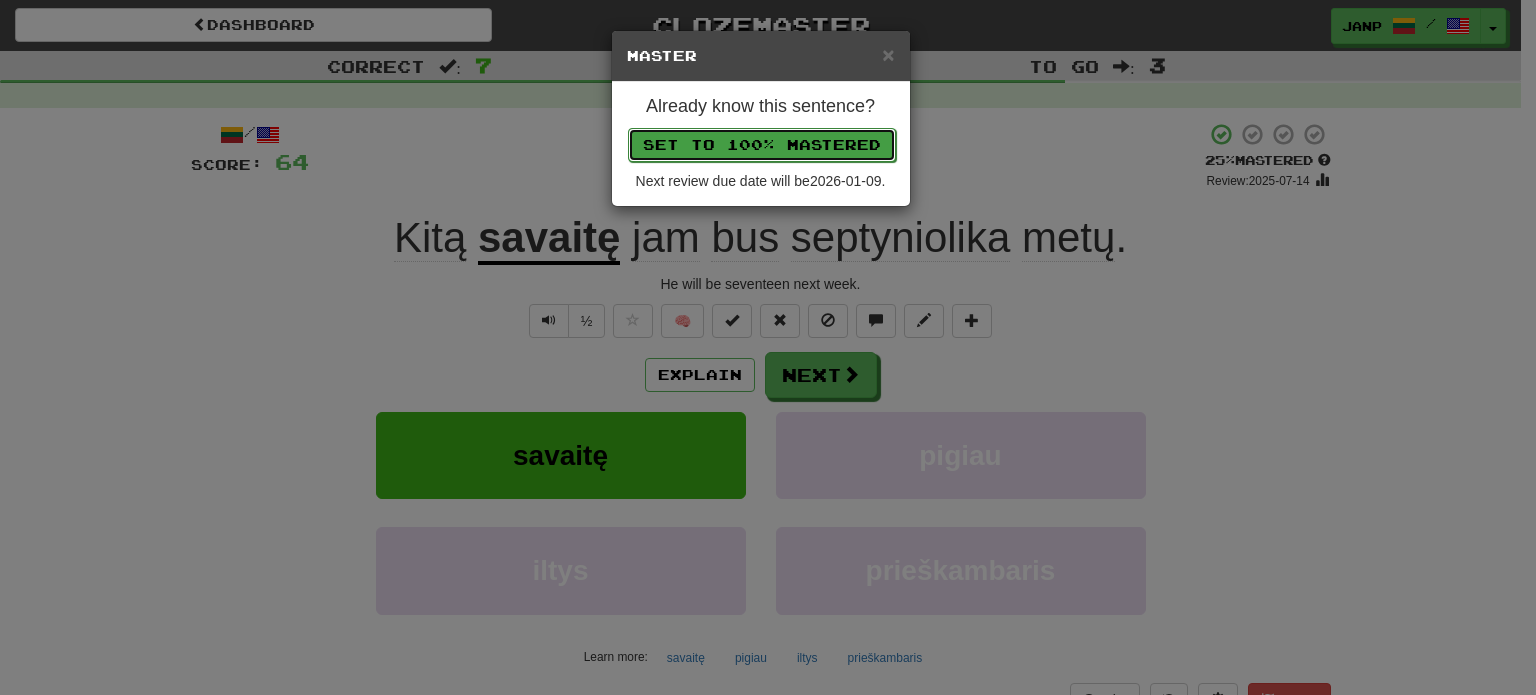 click on "Set to 100% Mastered" at bounding box center (762, 145) 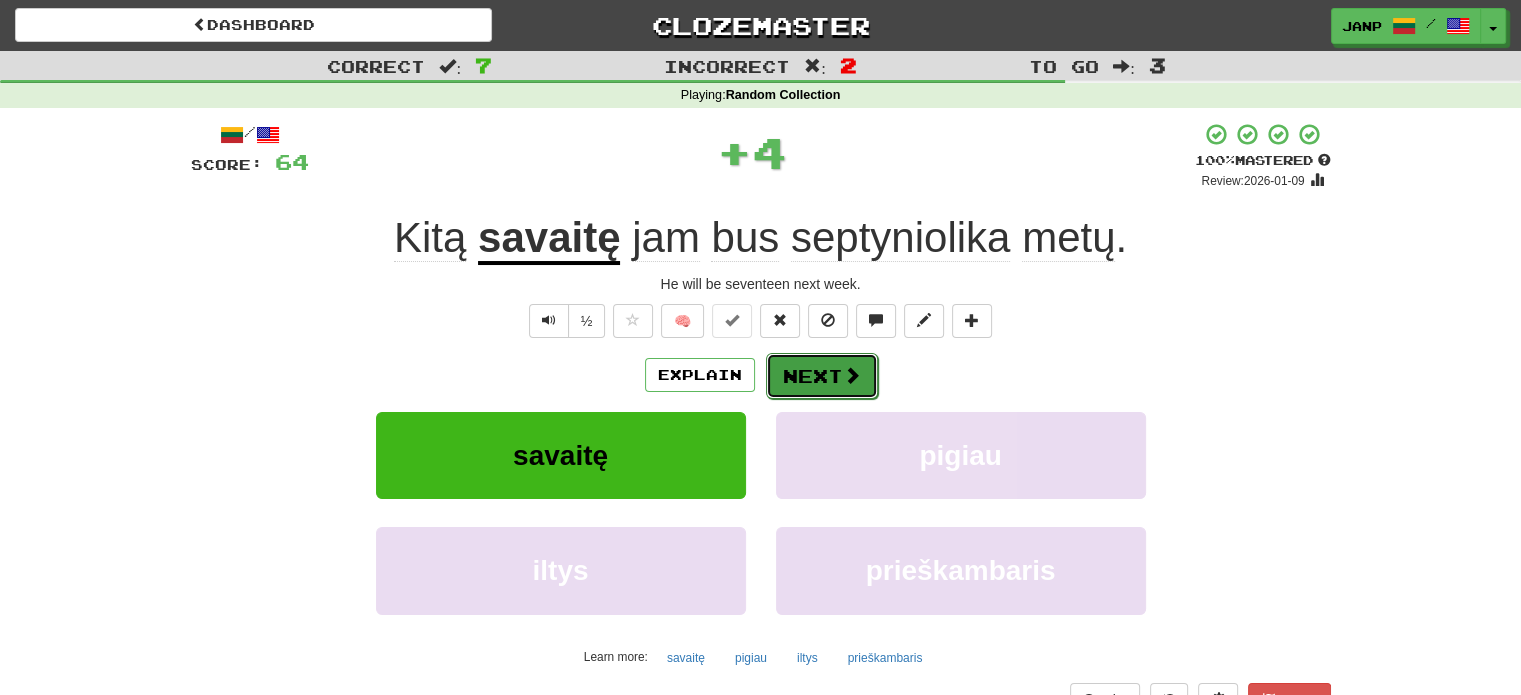 click on "Next" at bounding box center [822, 376] 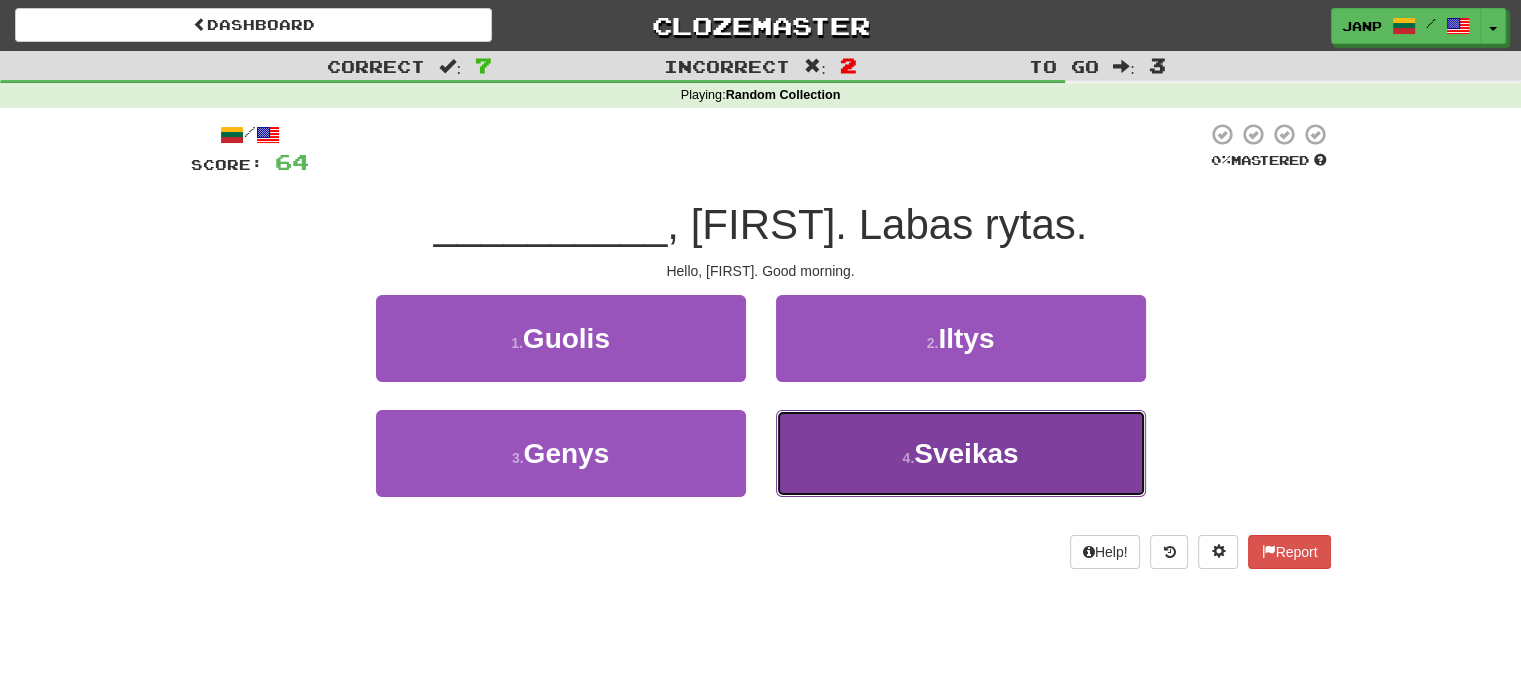 click on "4 .  Sveikas" at bounding box center (961, 453) 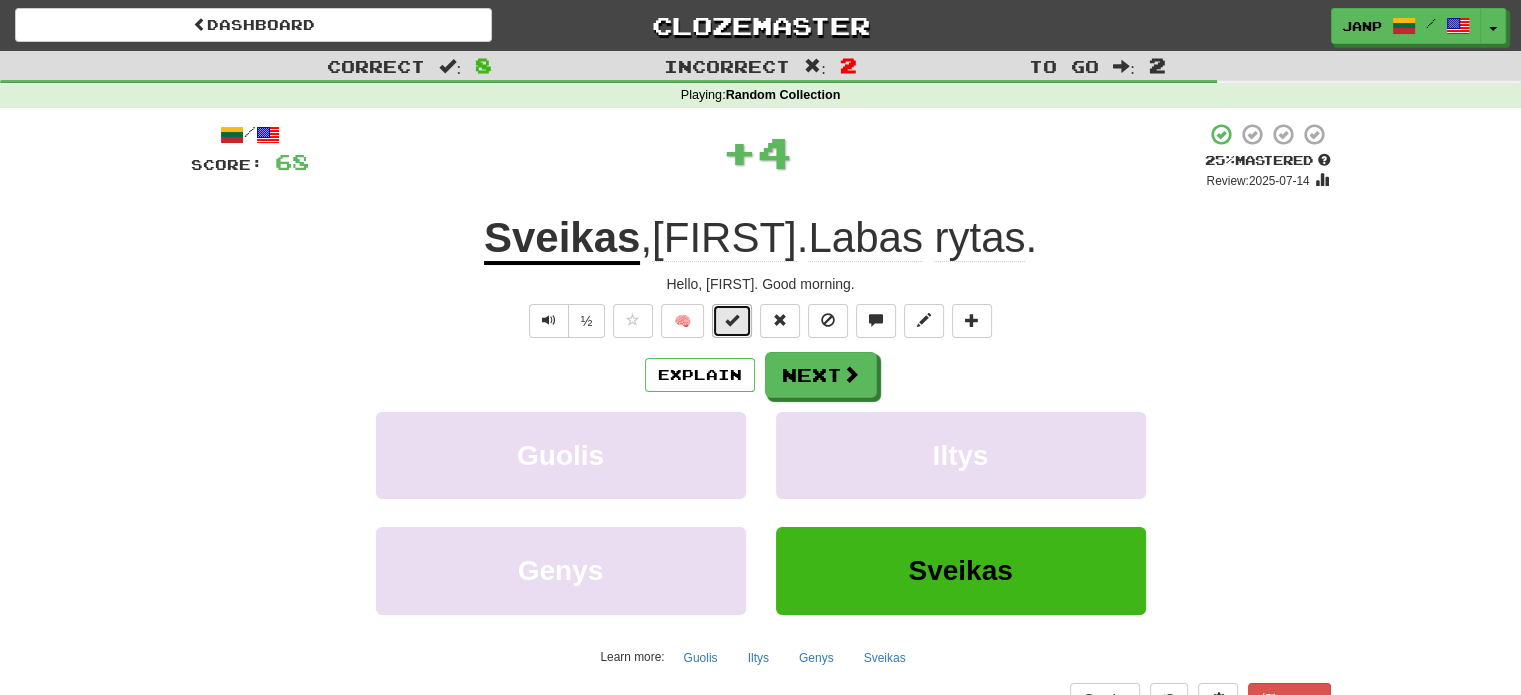 click at bounding box center (732, 320) 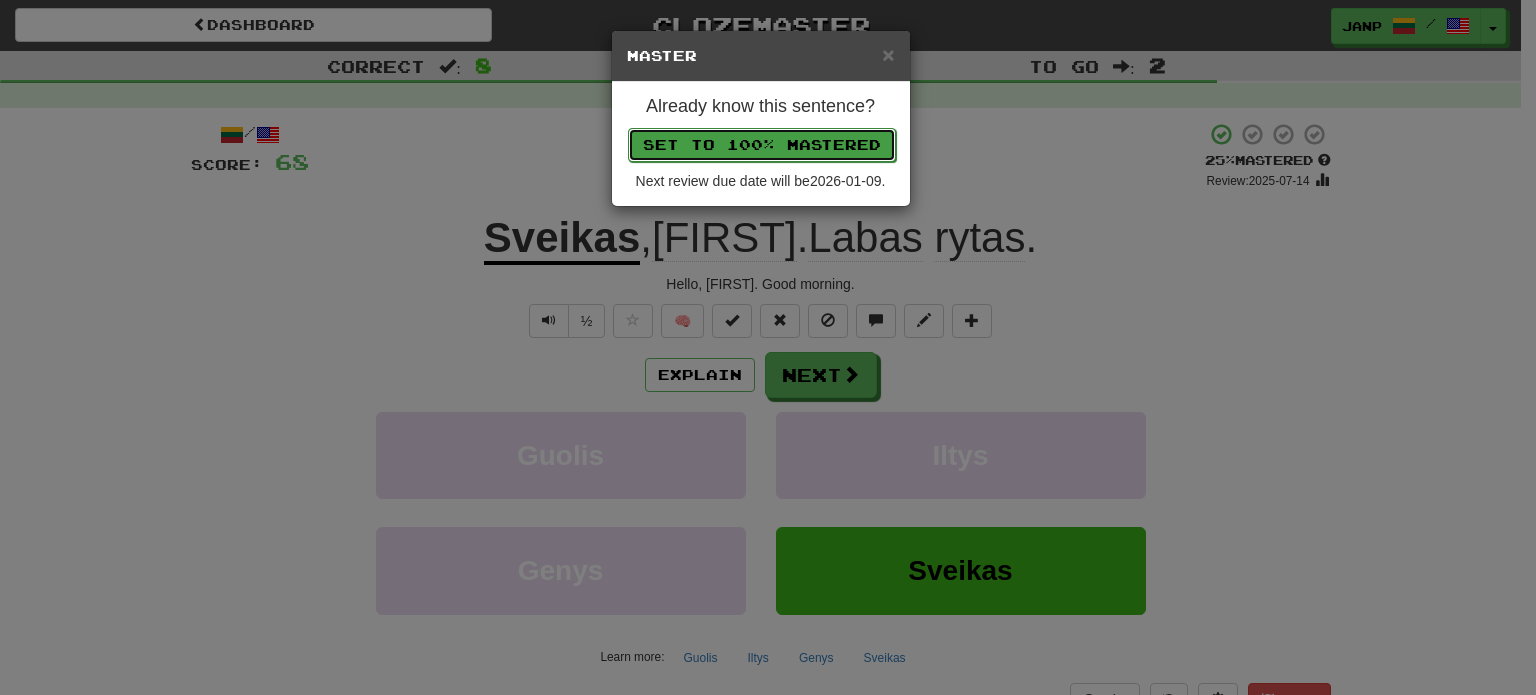 click on "Set to 100% Mastered" at bounding box center [762, 145] 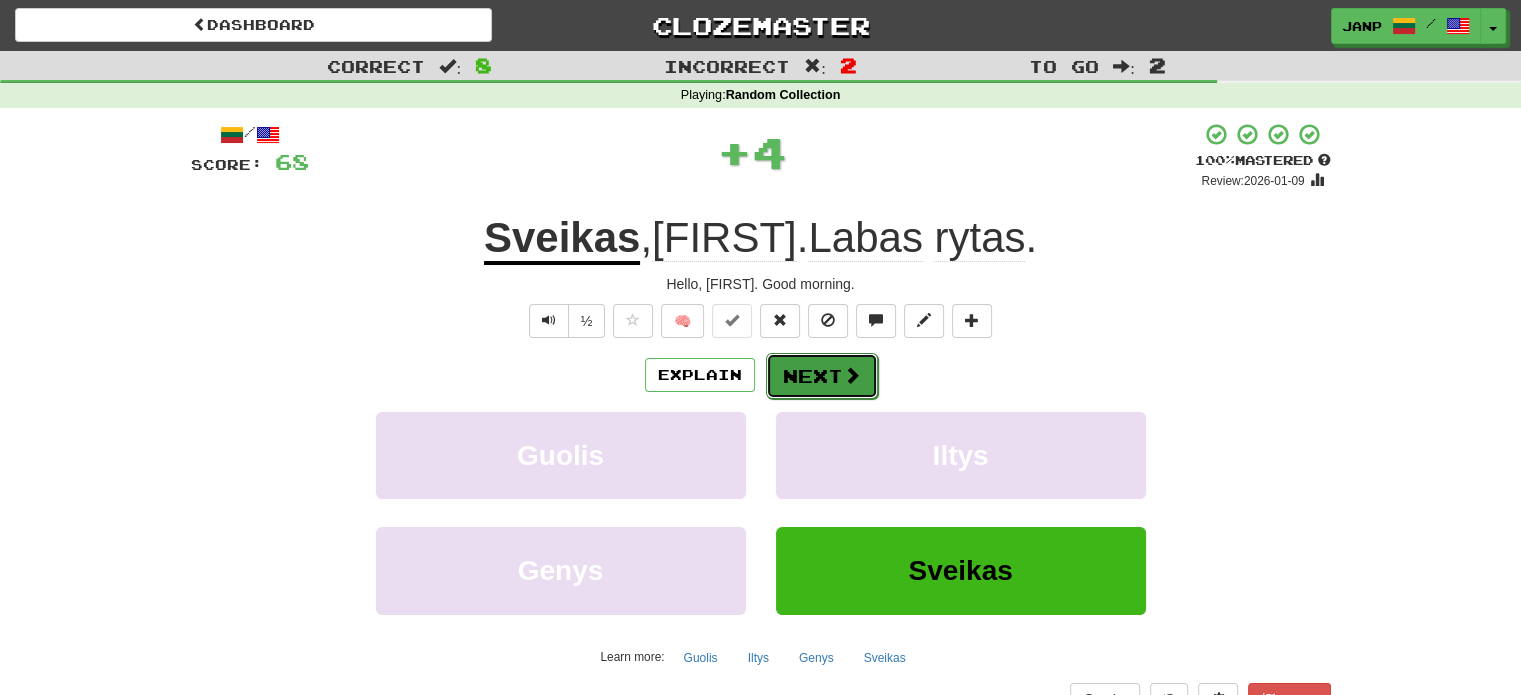 click on "Next" at bounding box center [822, 376] 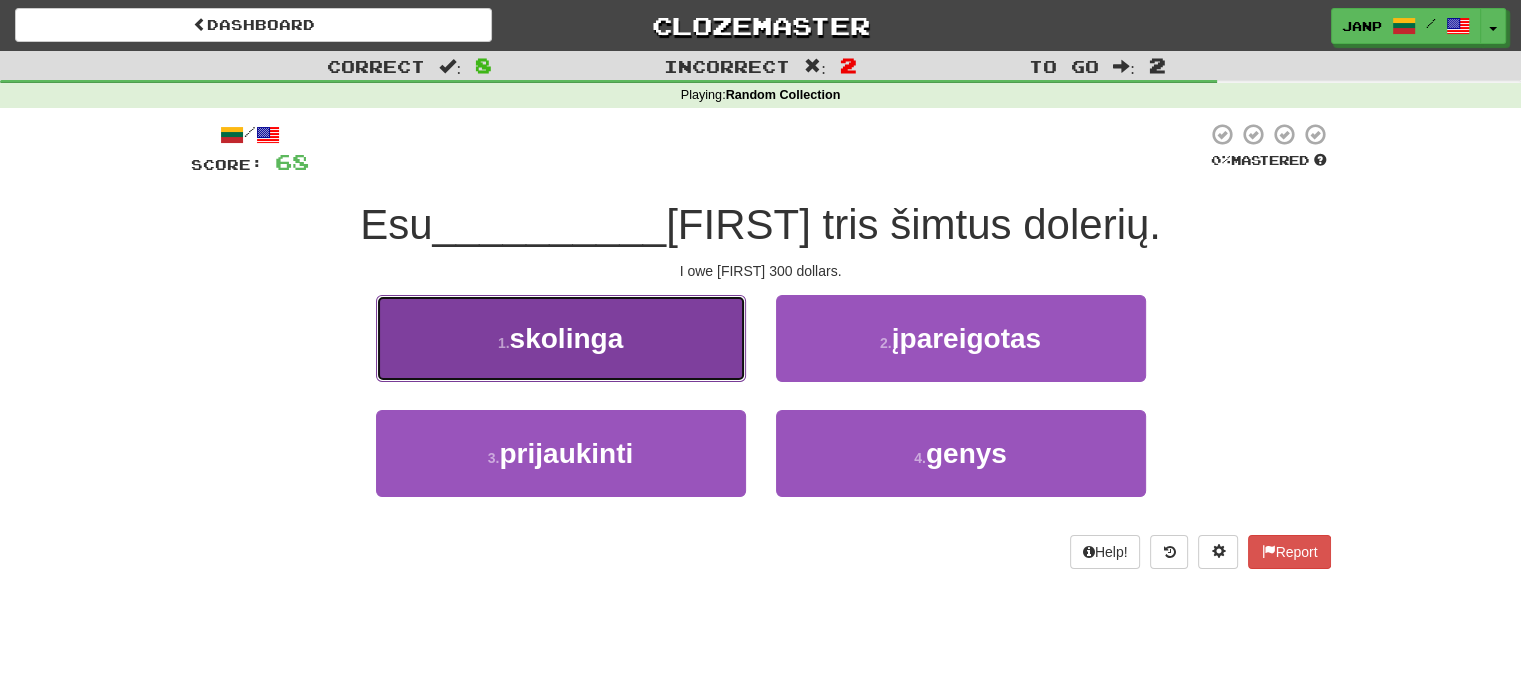 click on "1 .  skolinga" at bounding box center [561, 338] 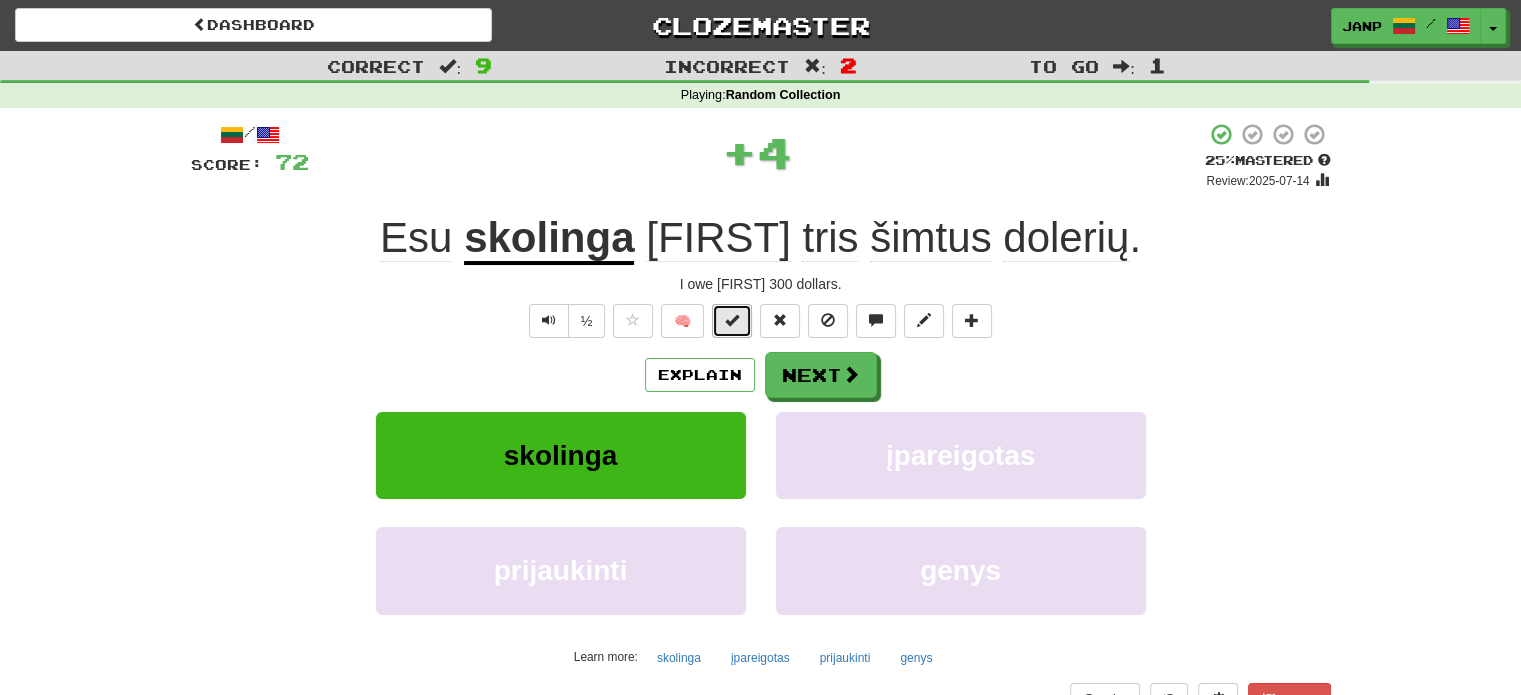 click at bounding box center (732, 321) 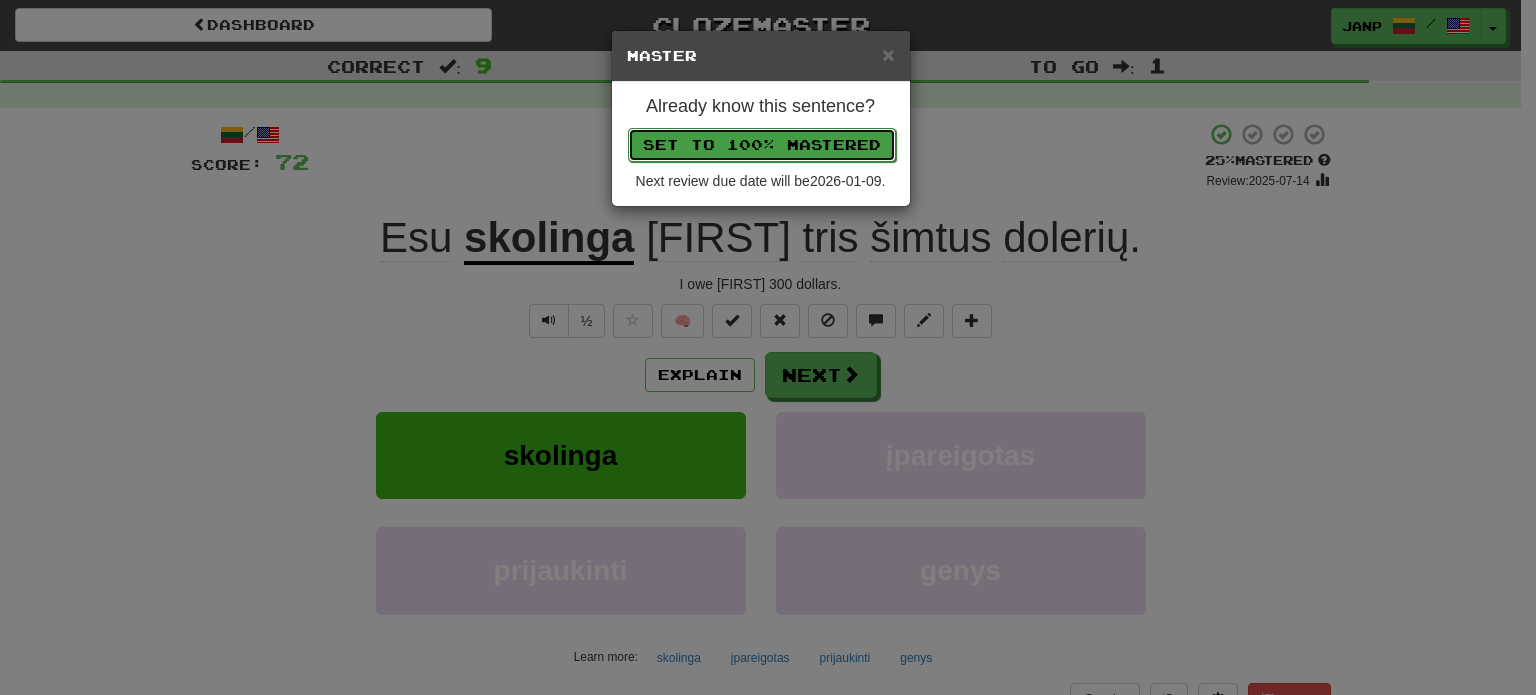 click on "Set to 100% Mastered" at bounding box center (762, 145) 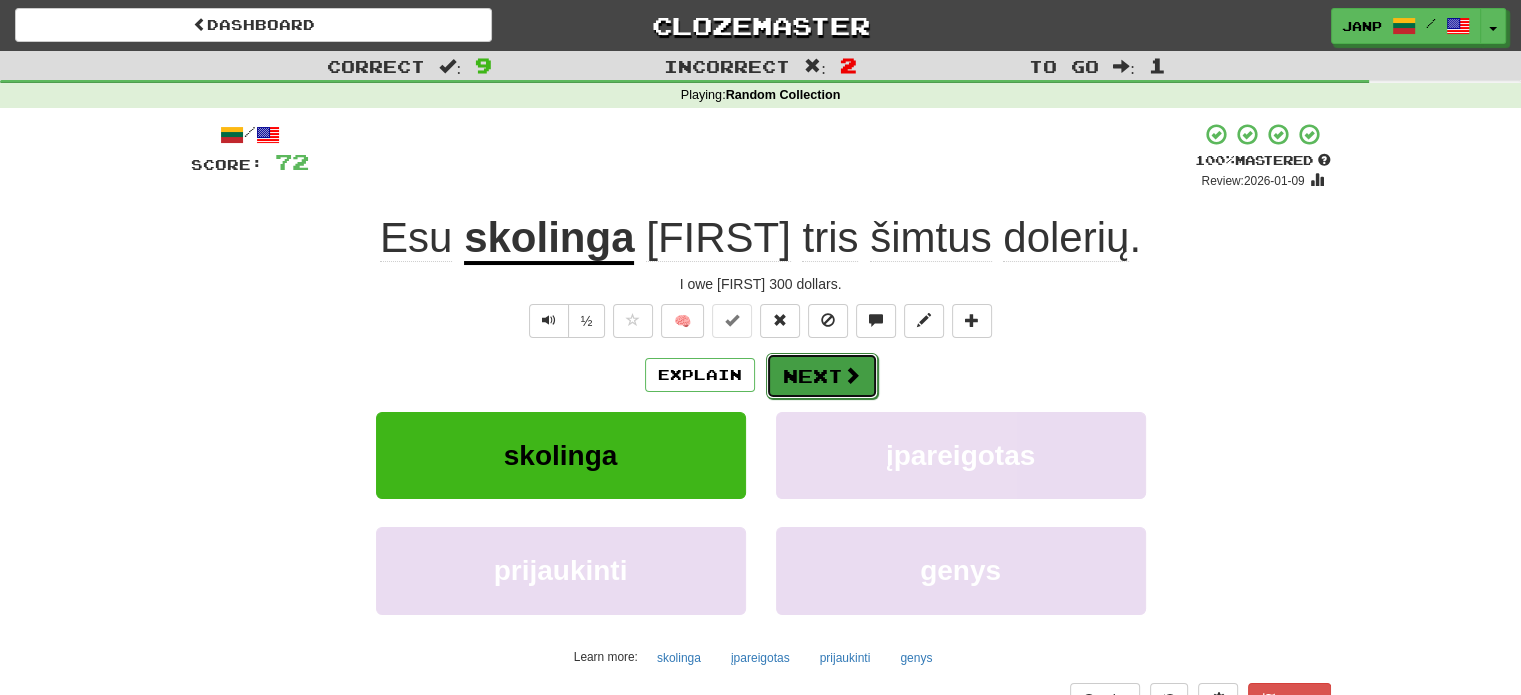 click at bounding box center [852, 375] 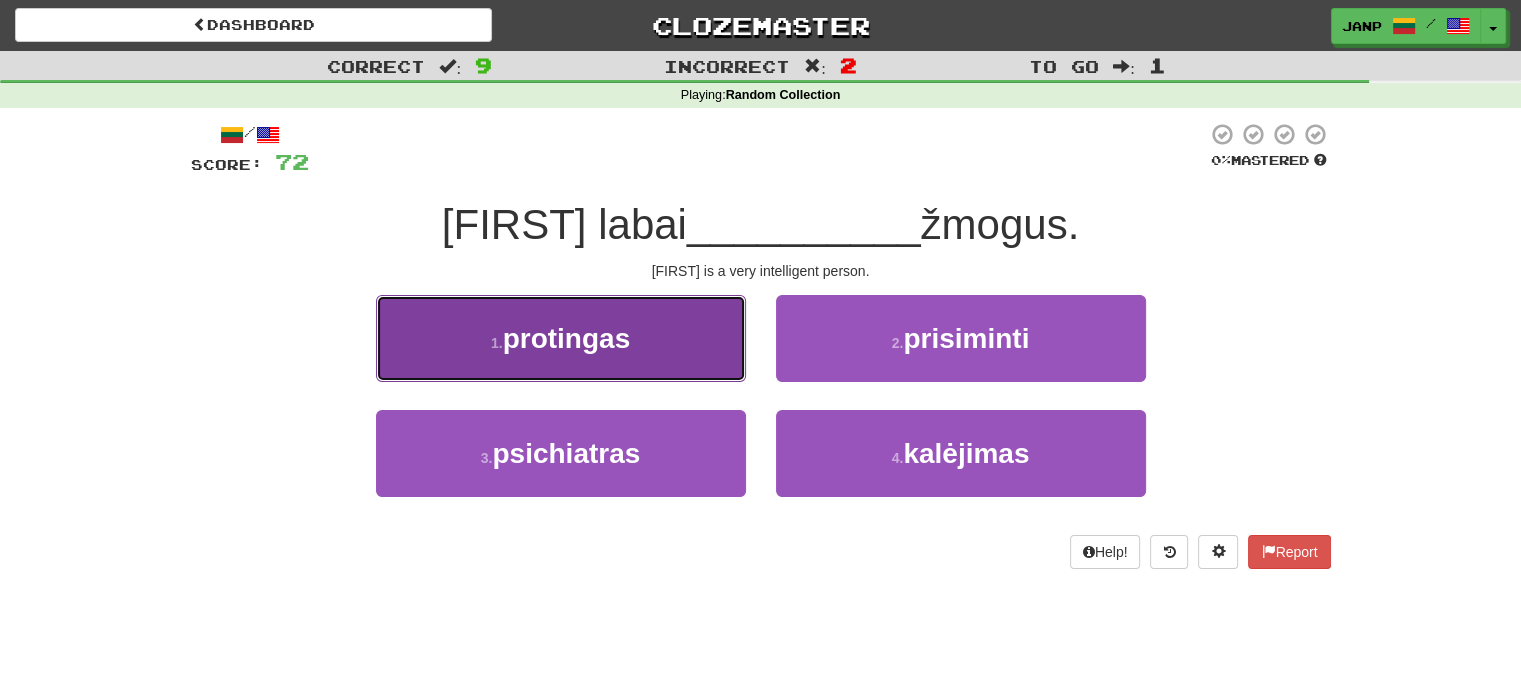 click on "1 .  protingas" at bounding box center [561, 338] 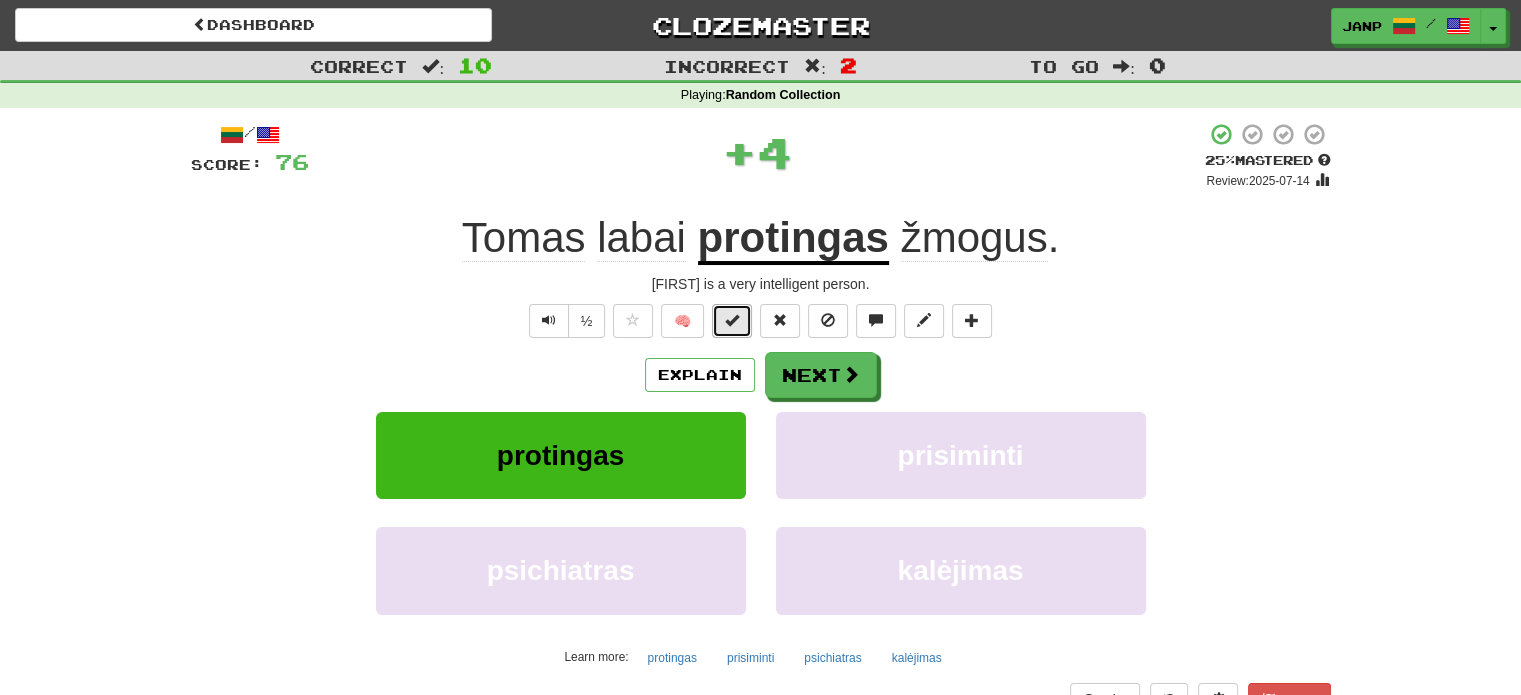 click at bounding box center [732, 320] 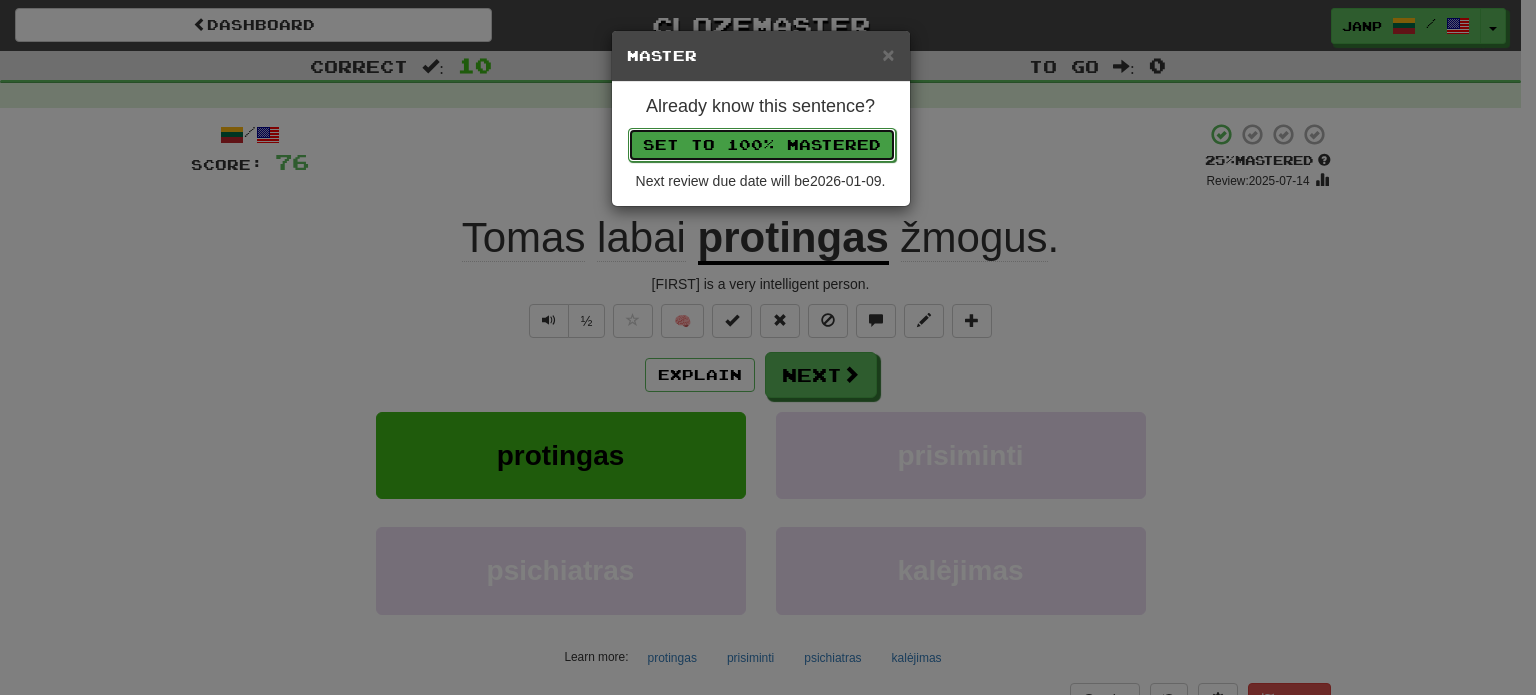 click on "Set to 100% Mastered" at bounding box center (762, 145) 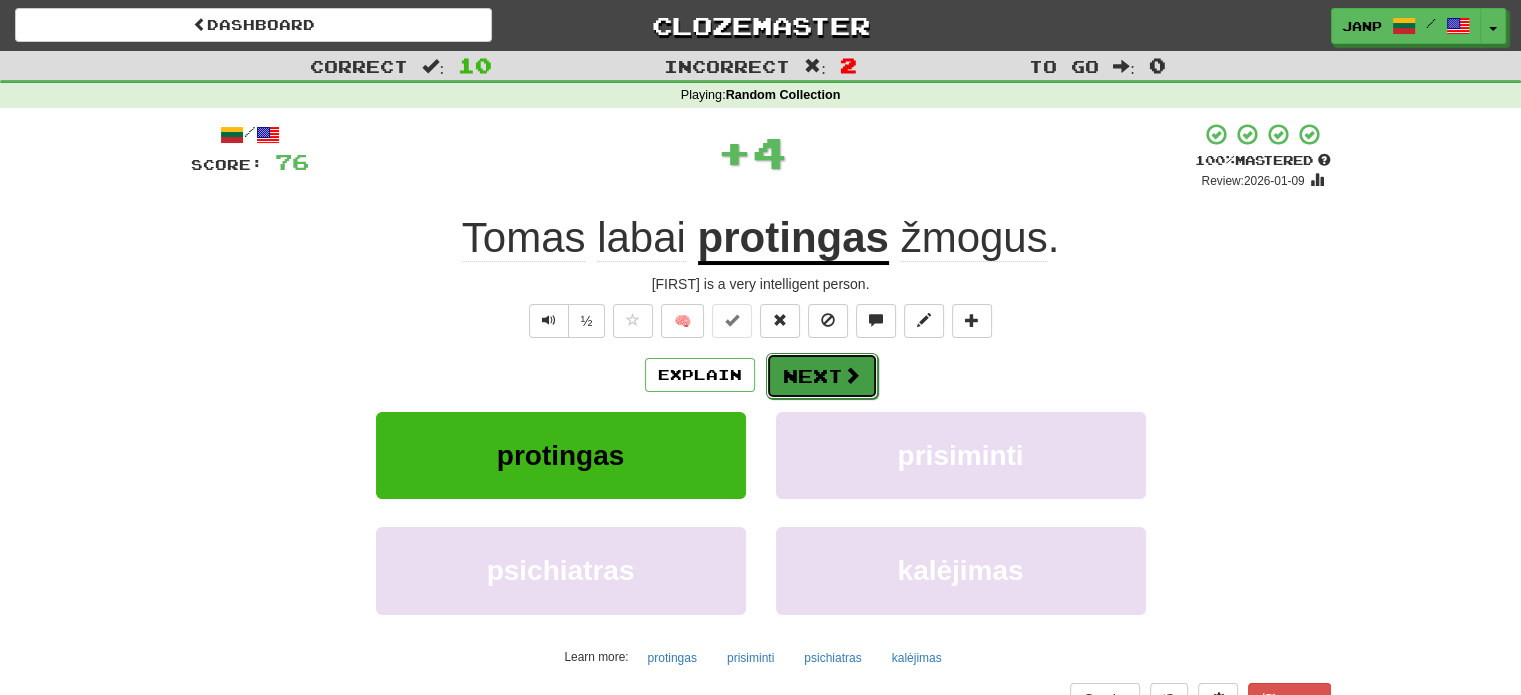 click on "Next" at bounding box center (822, 376) 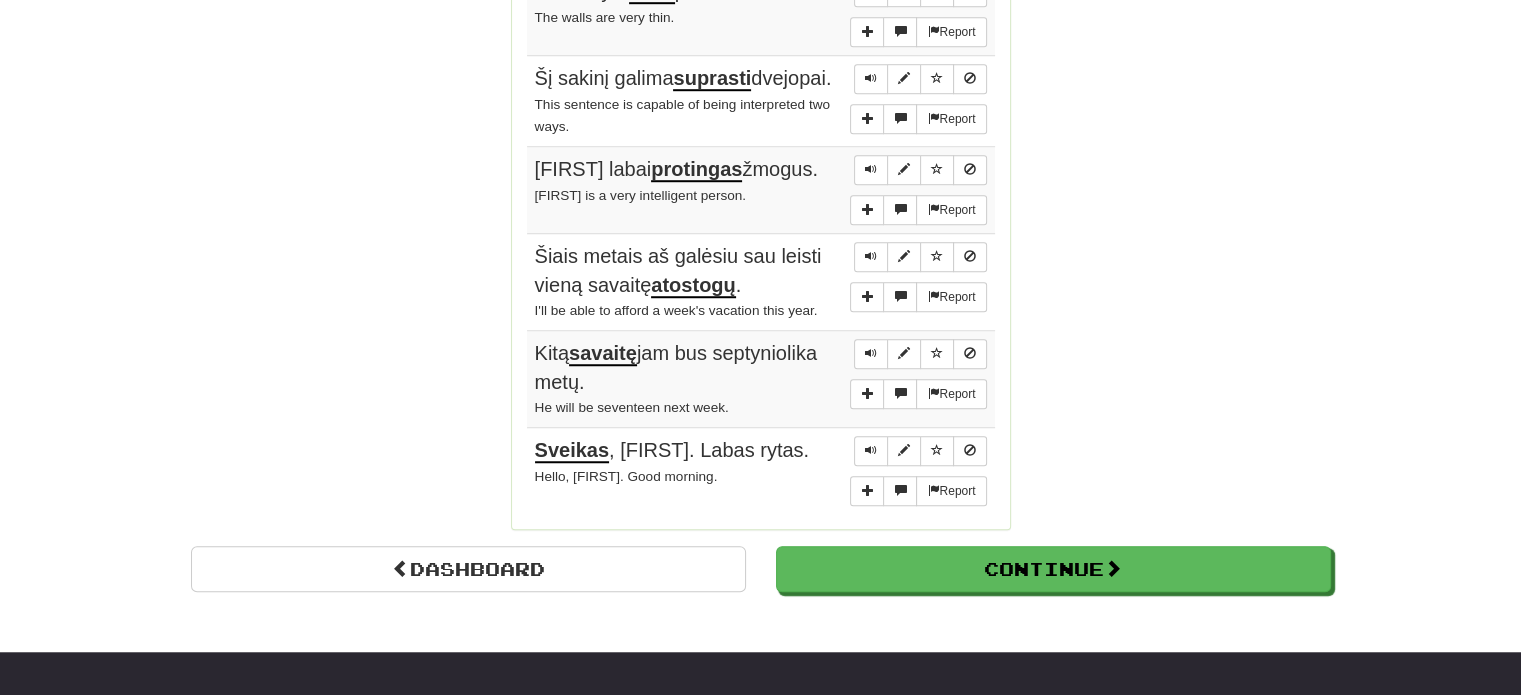 scroll, scrollTop: 1378, scrollLeft: 0, axis: vertical 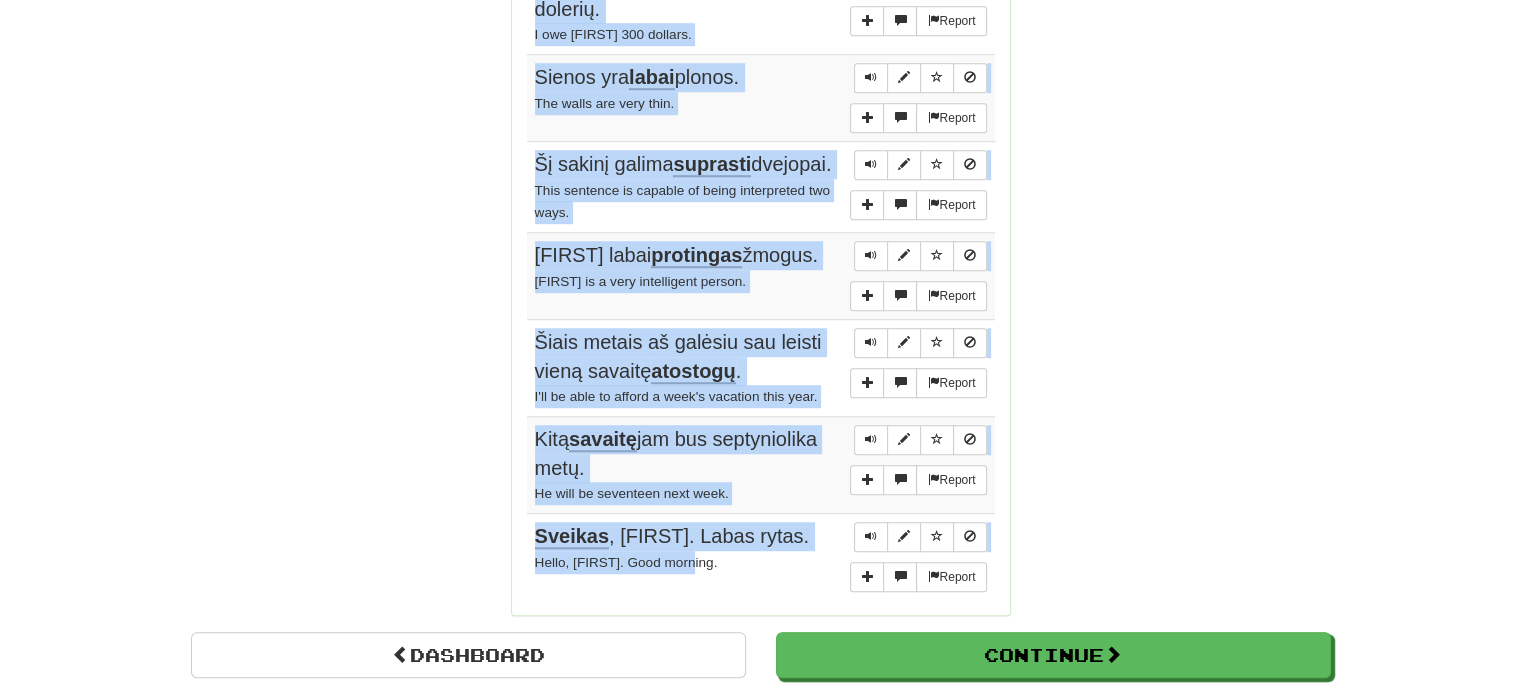 drag, startPoint x: 532, startPoint y: 82, endPoint x: 736, endPoint y: 596, distance: 553.0027 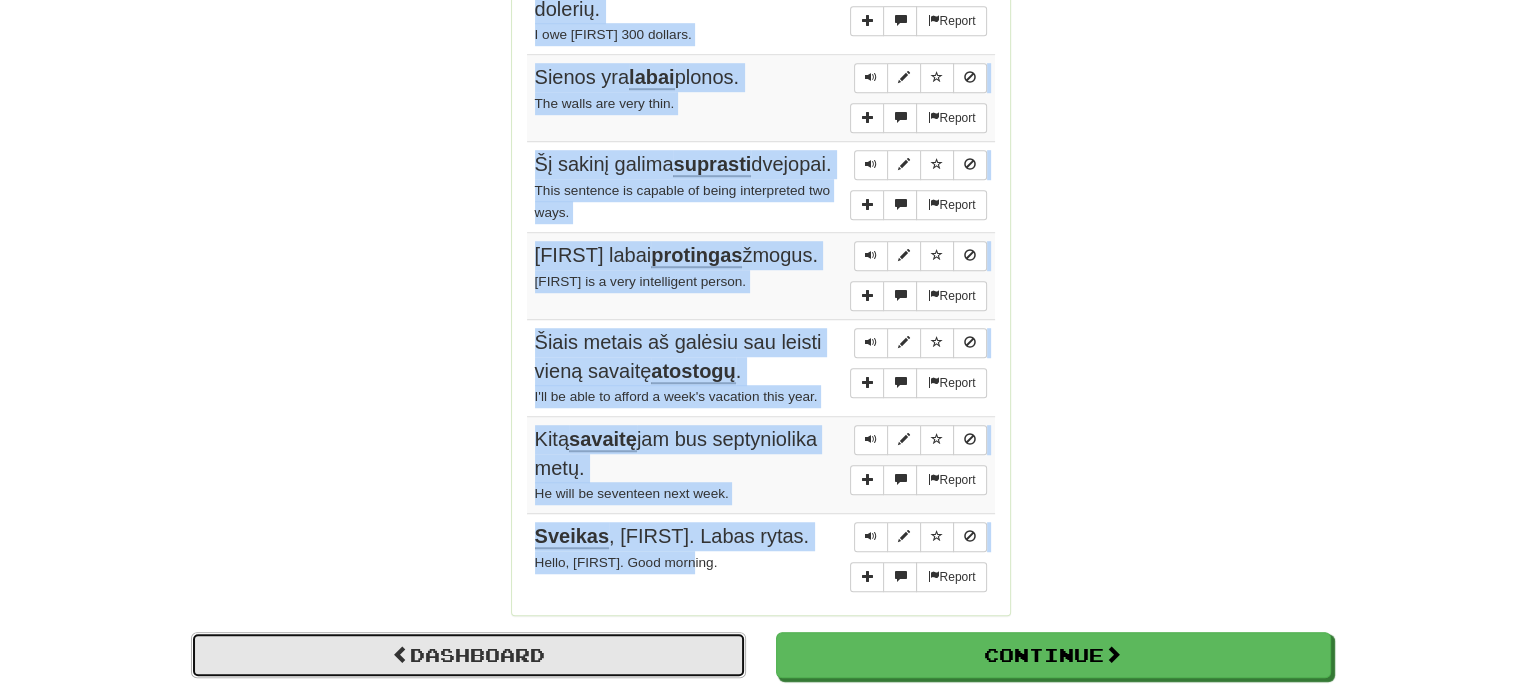 click at bounding box center [401, 654] 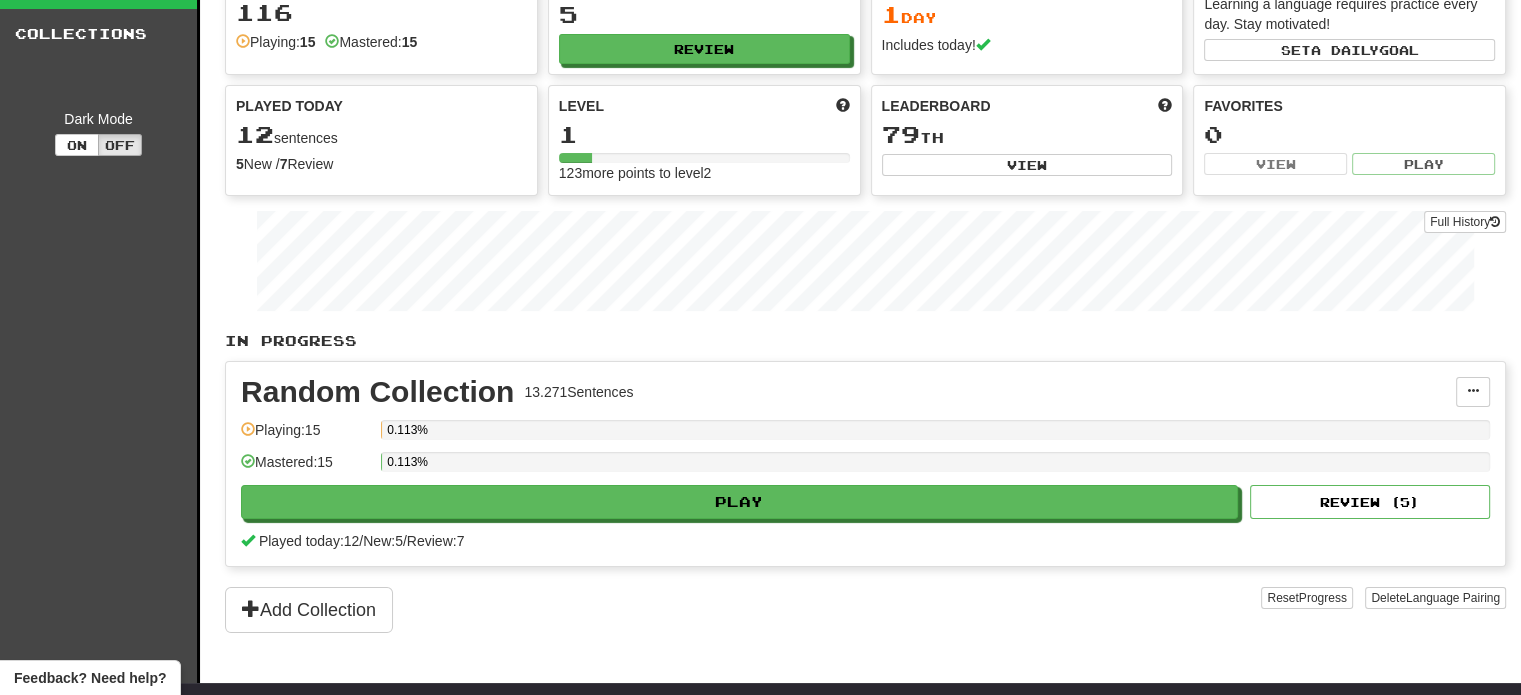 scroll, scrollTop: 0, scrollLeft: 0, axis: both 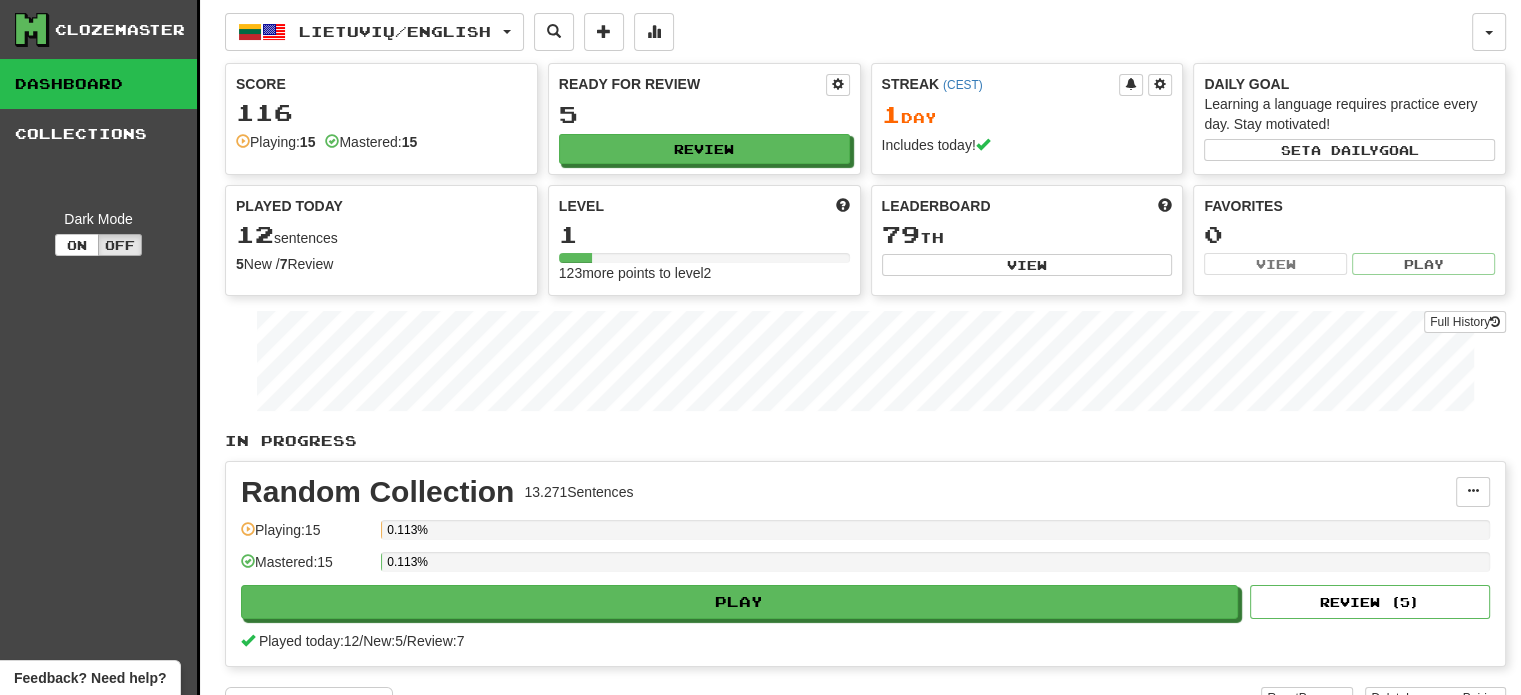 click on "Clozemaster" at bounding box center (106, 30) 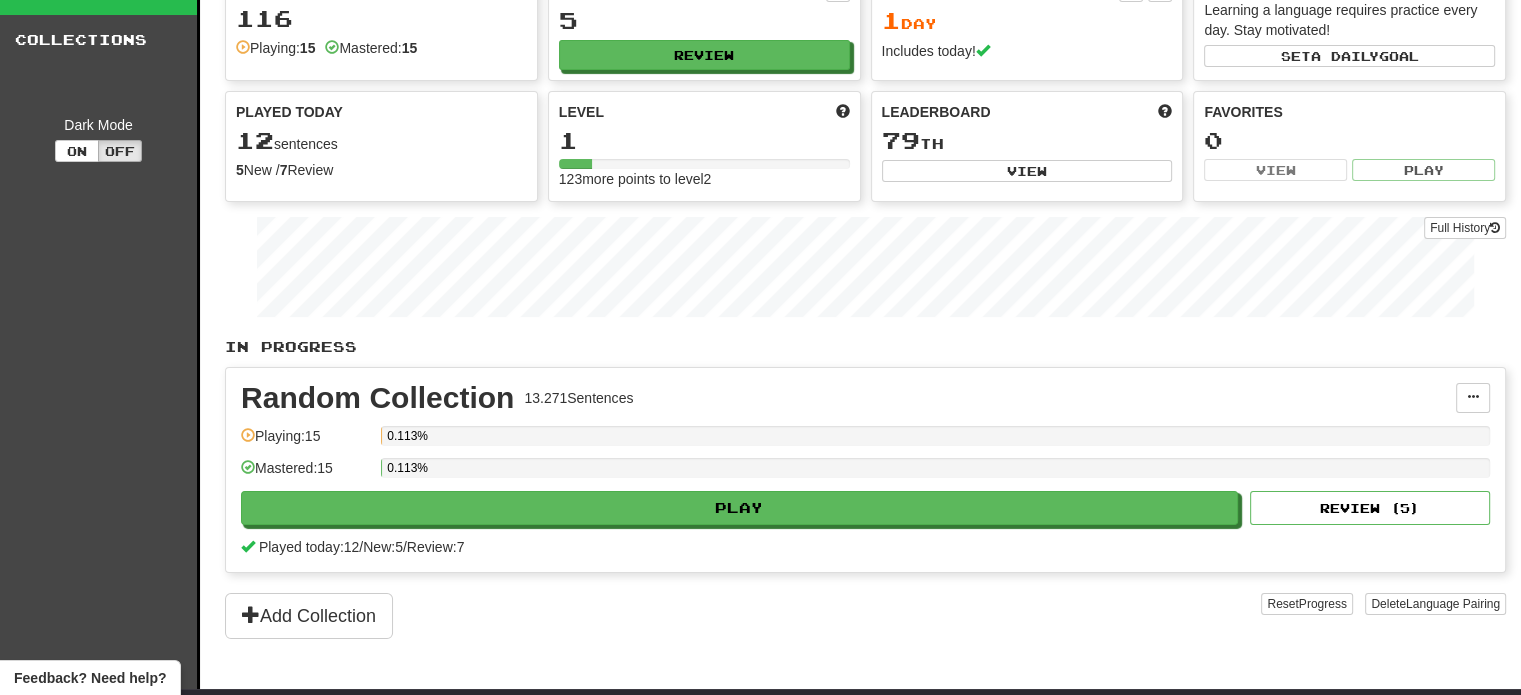 scroll, scrollTop: 0, scrollLeft: 0, axis: both 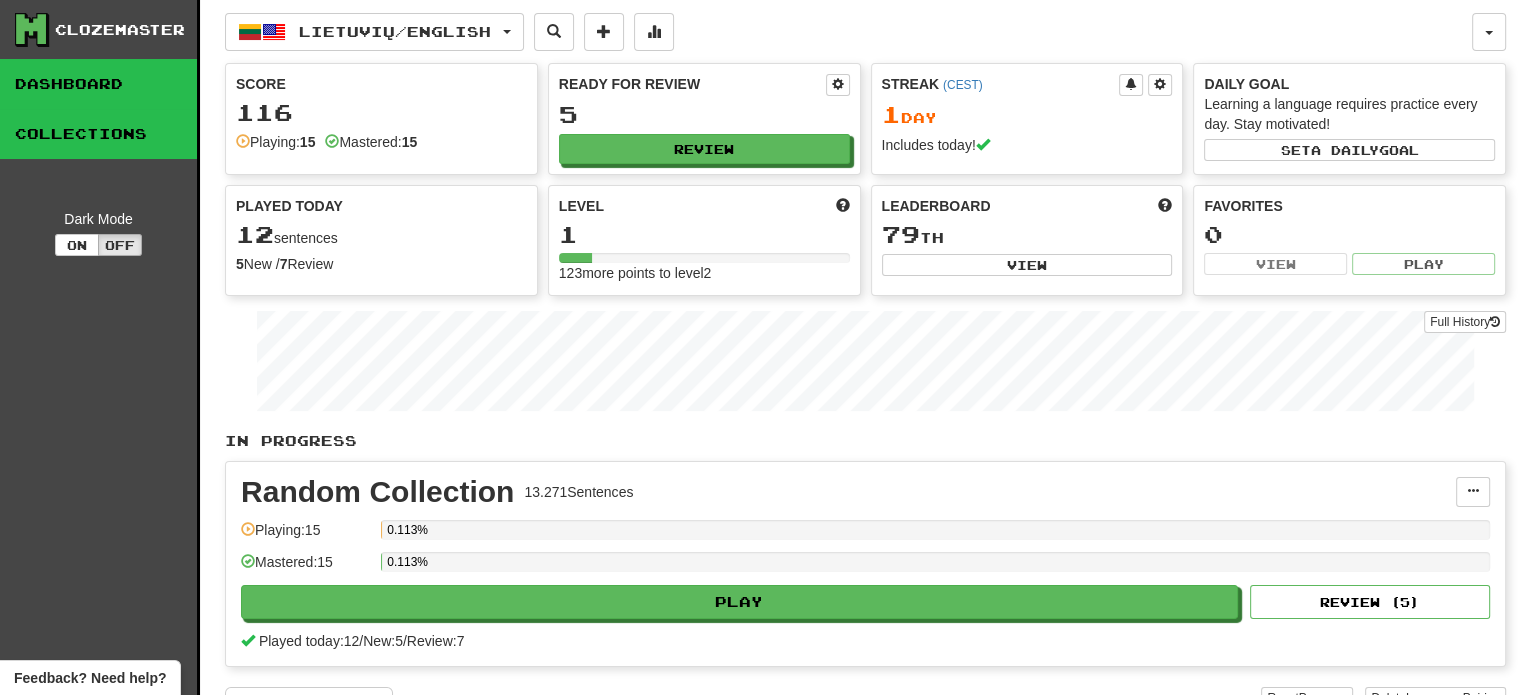 click on "Collections" at bounding box center (98, 134) 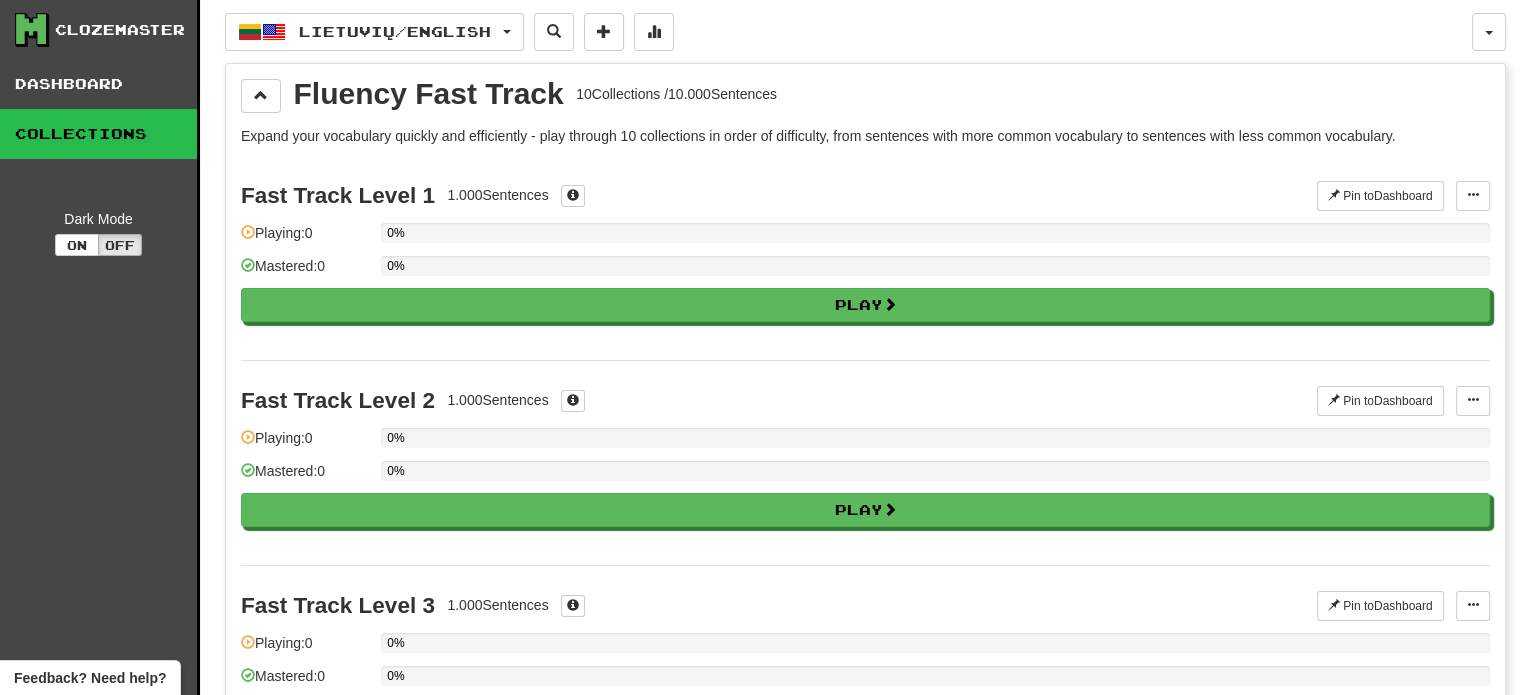 scroll, scrollTop: 0, scrollLeft: 0, axis: both 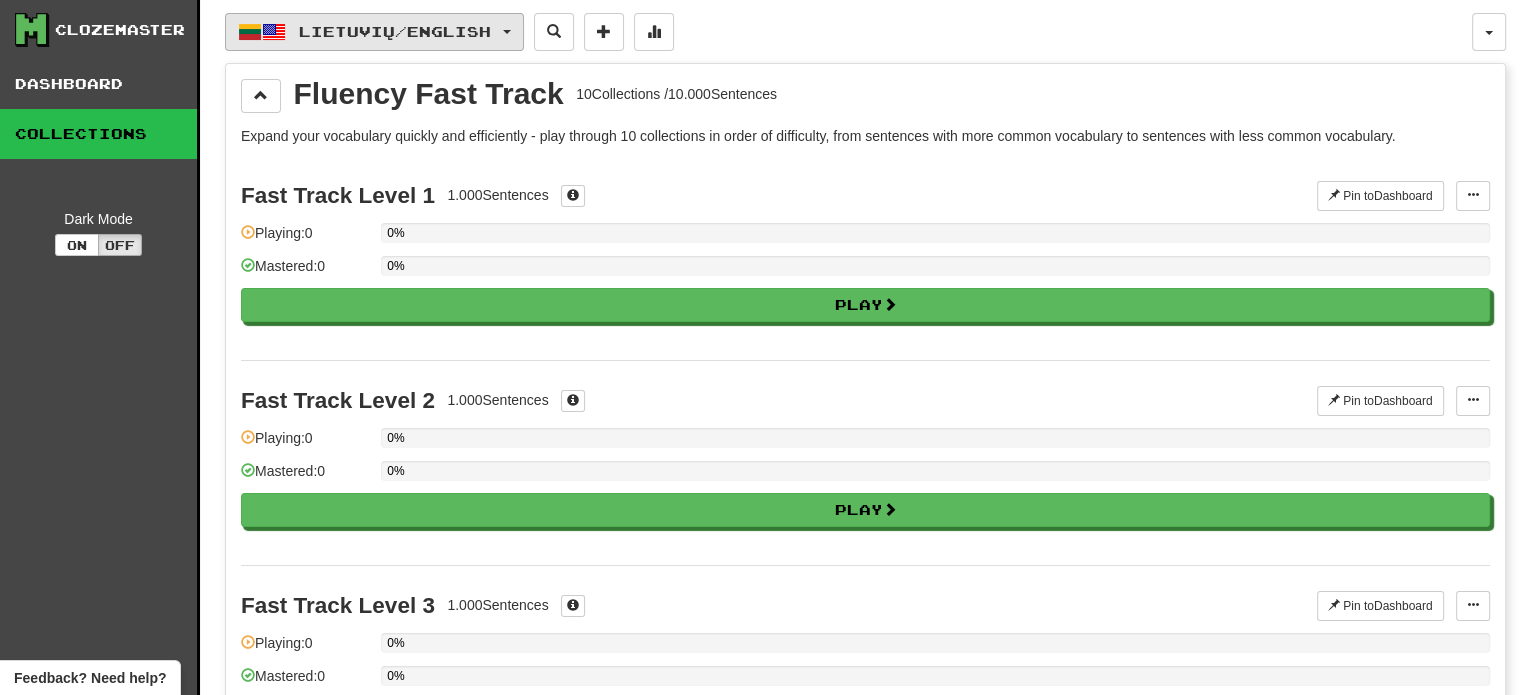 click on "Lietuvių  /  English" at bounding box center (374, 32) 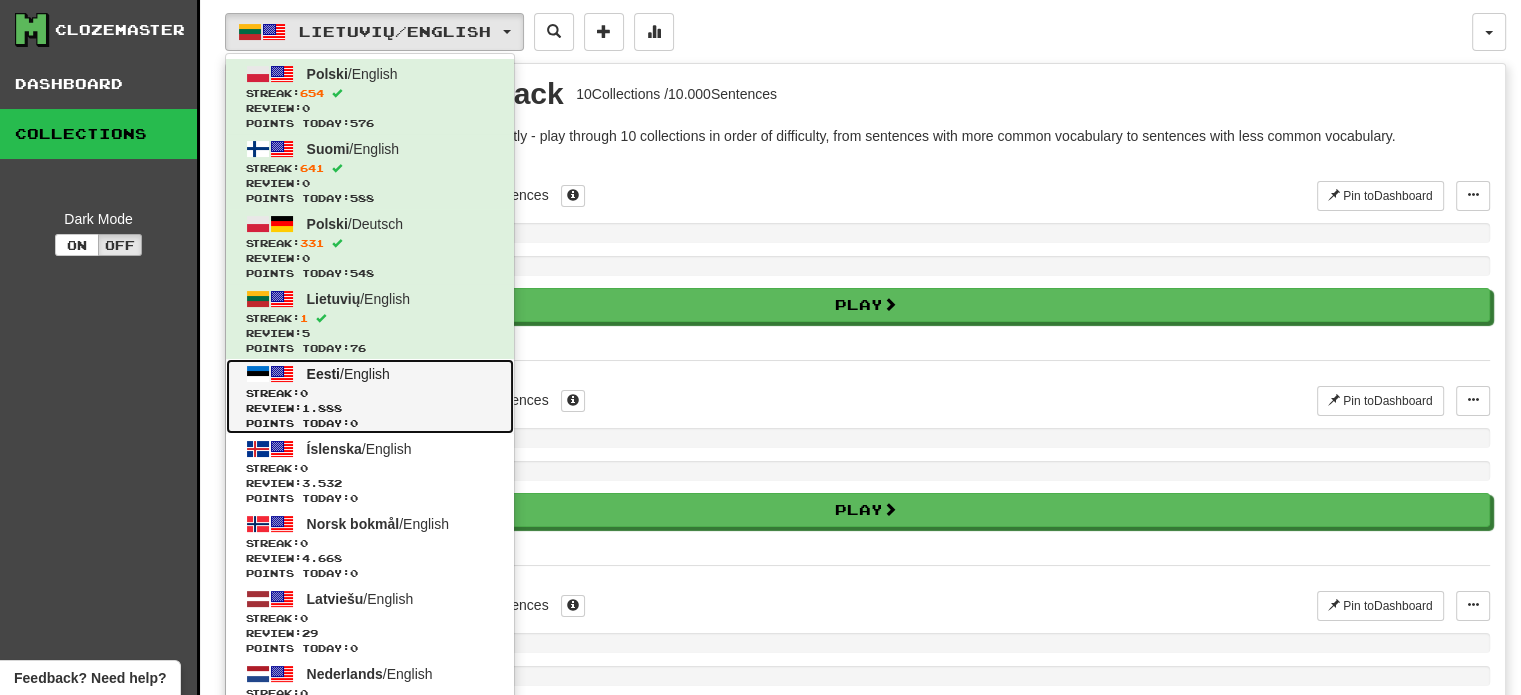 click on "Review:  1.888" at bounding box center [370, 408] 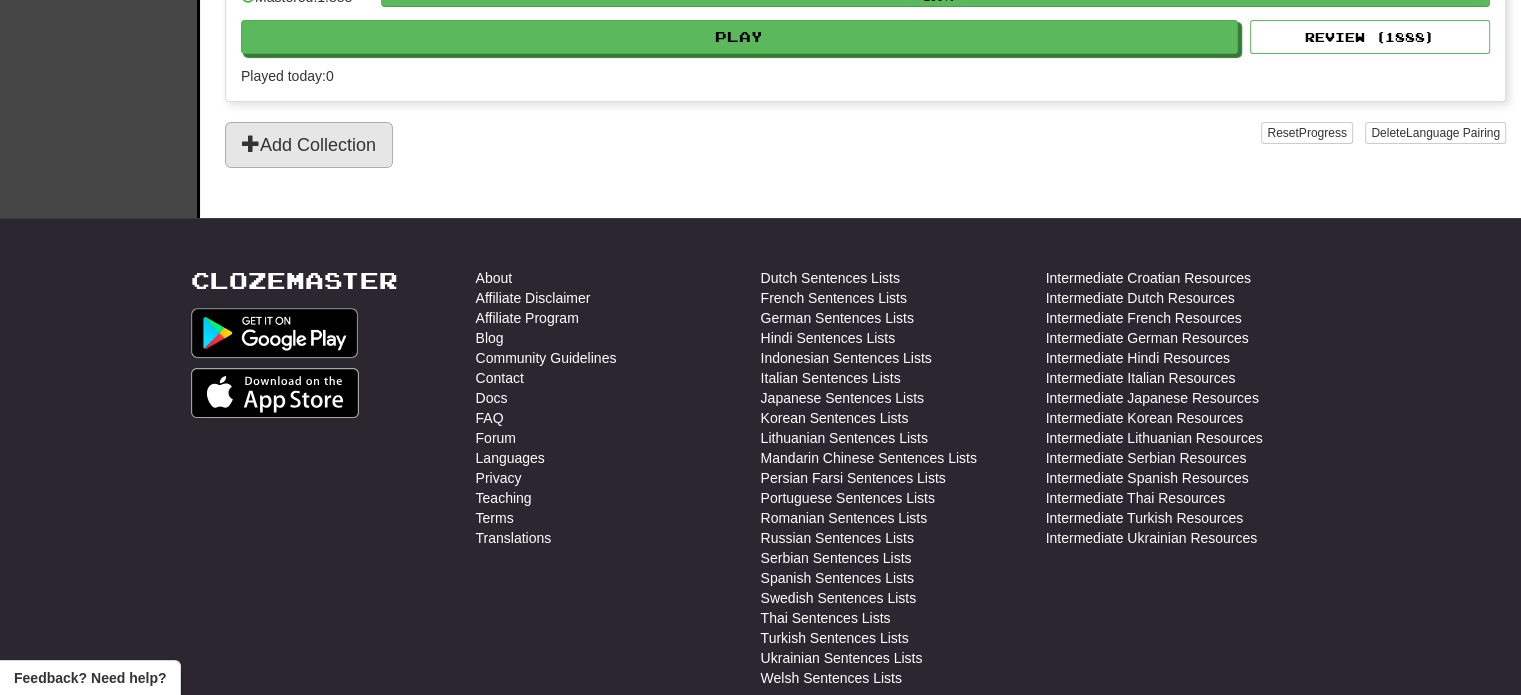 scroll, scrollTop: 600, scrollLeft: 0, axis: vertical 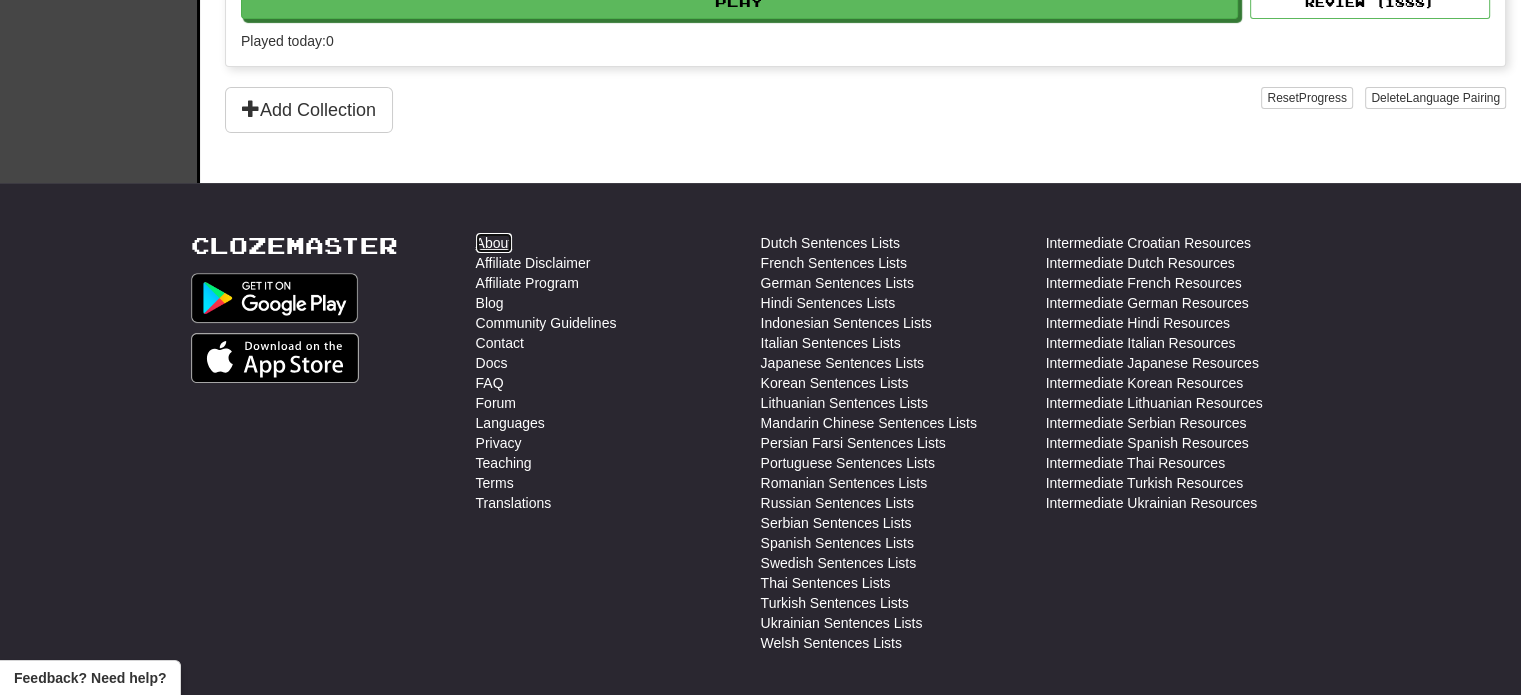 click on "About" at bounding box center [494, 243] 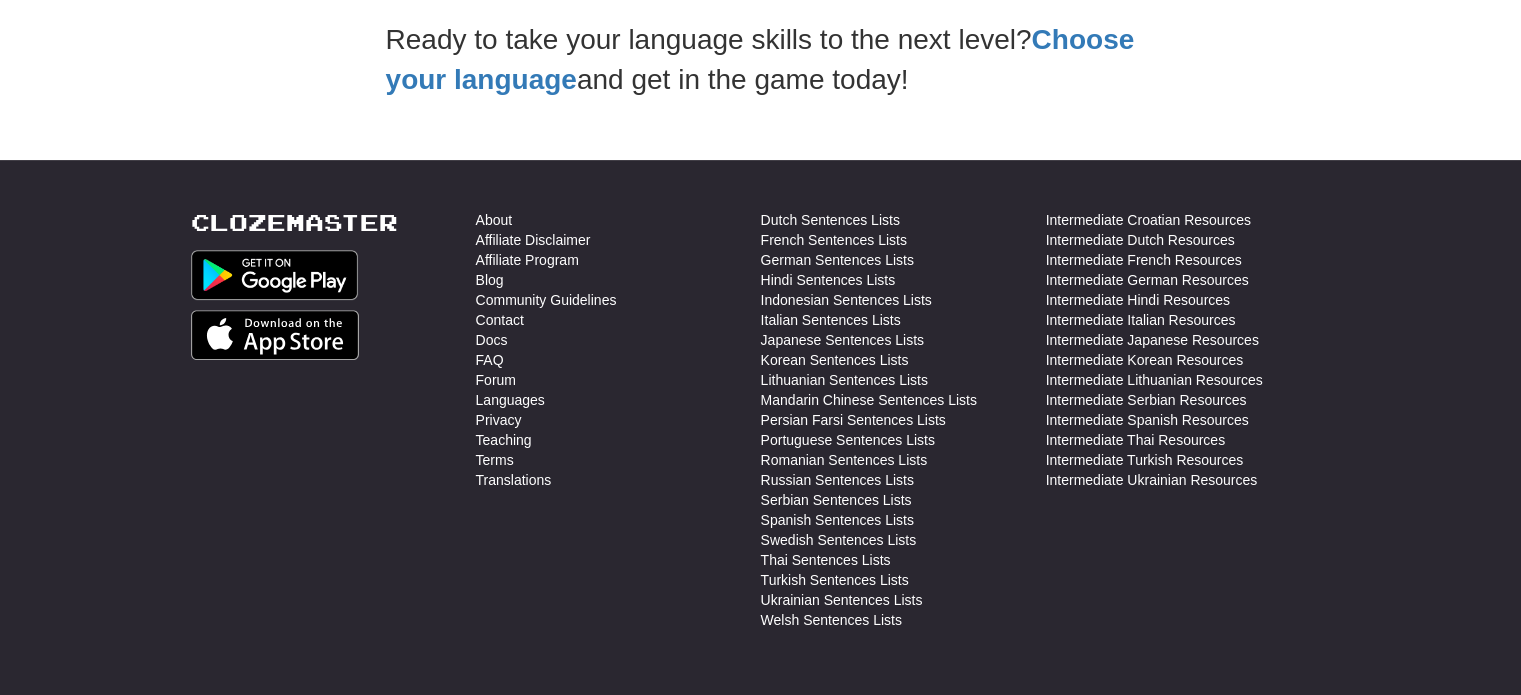 scroll, scrollTop: 700, scrollLeft: 0, axis: vertical 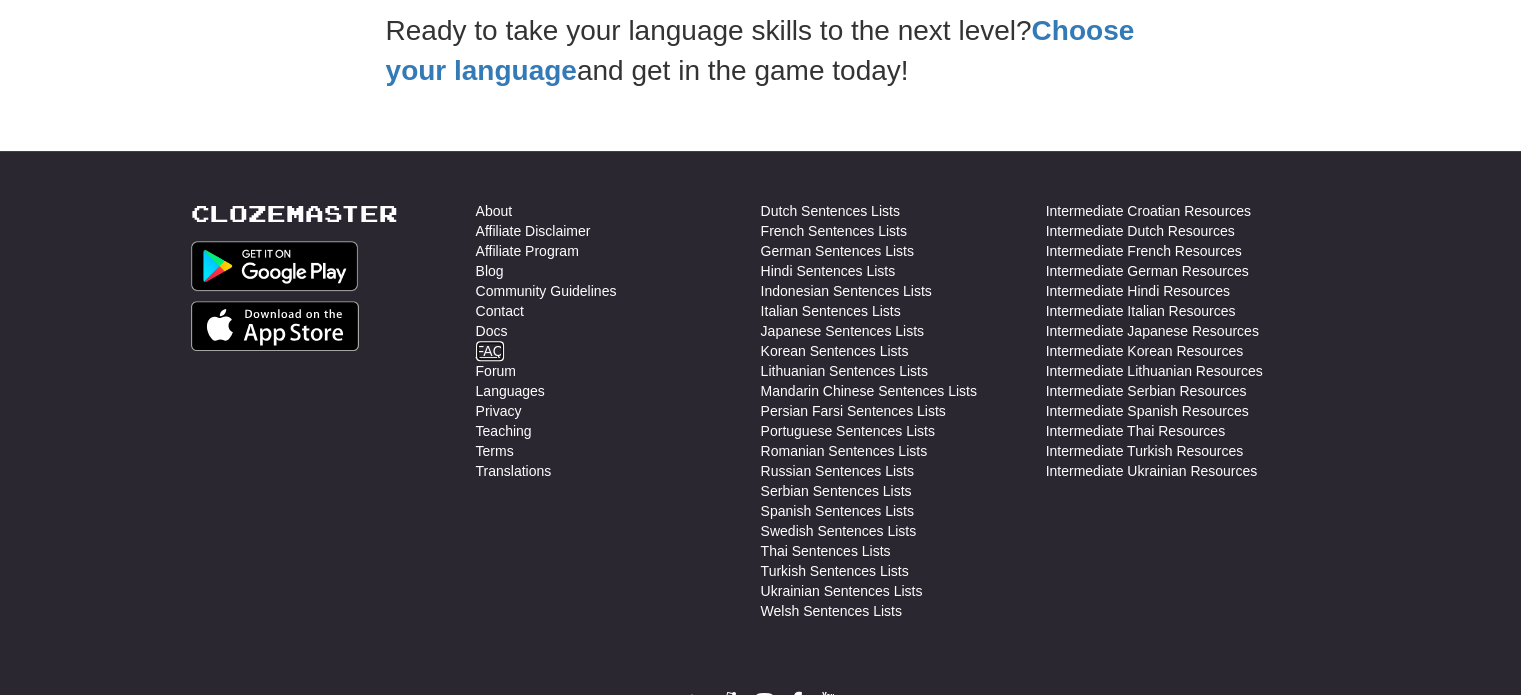 click on "FAQ" at bounding box center [490, 351] 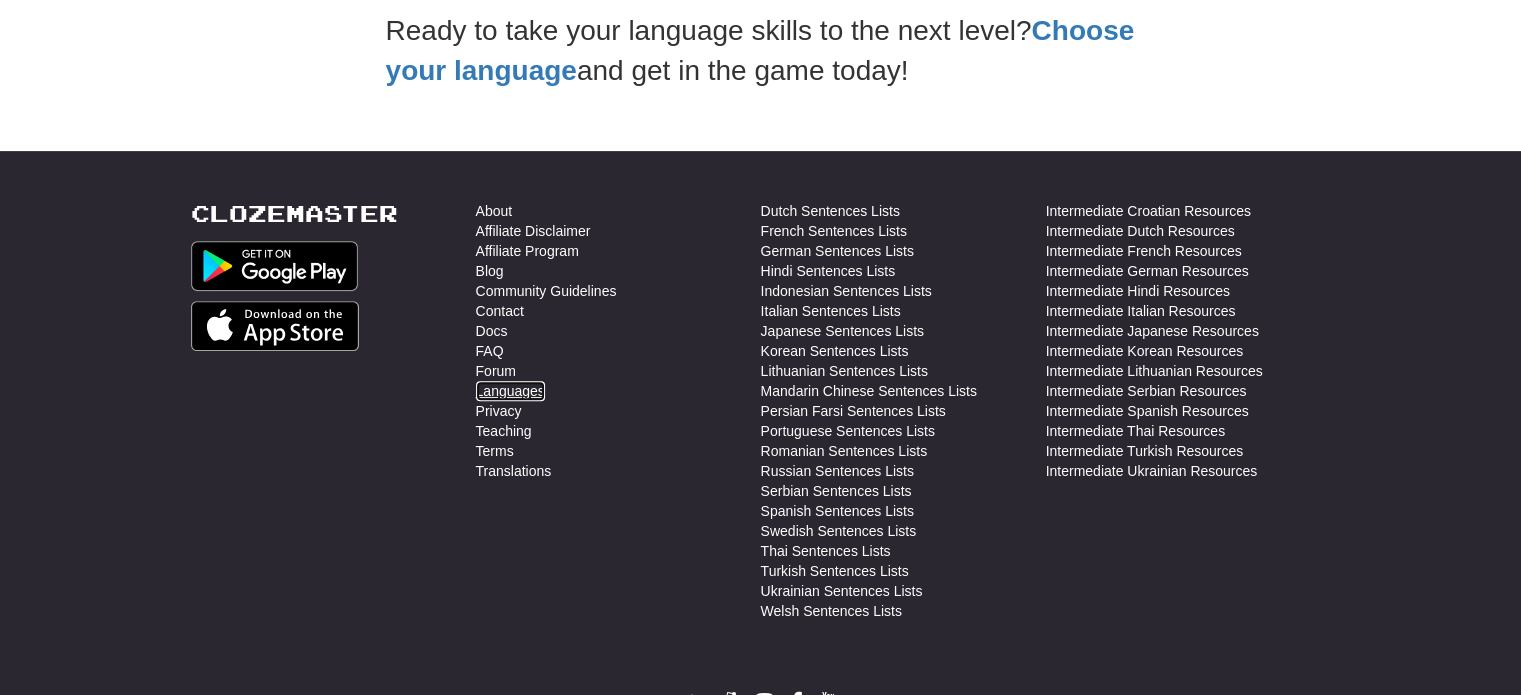 click on "Languages" at bounding box center (510, 391) 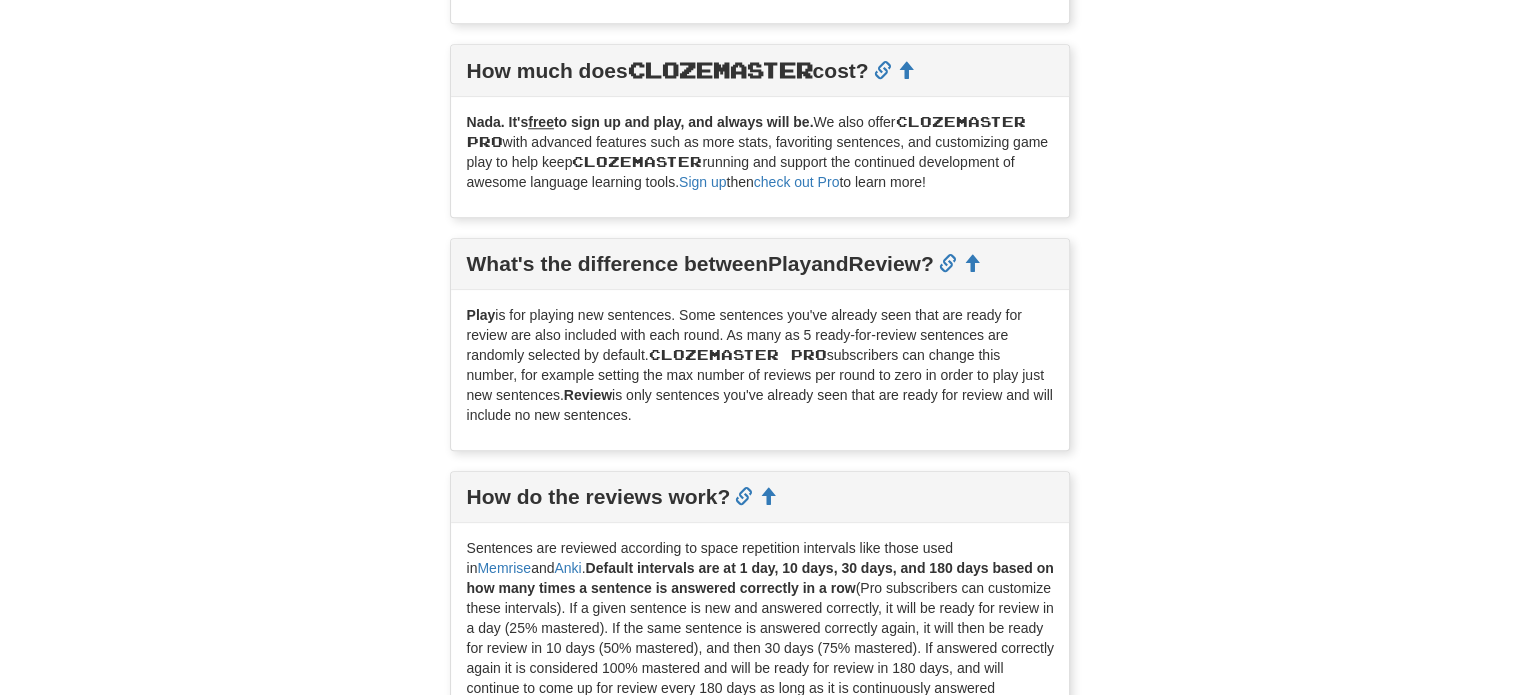 scroll, scrollTop: 1900, scrollLeft: 0, axis: vertical 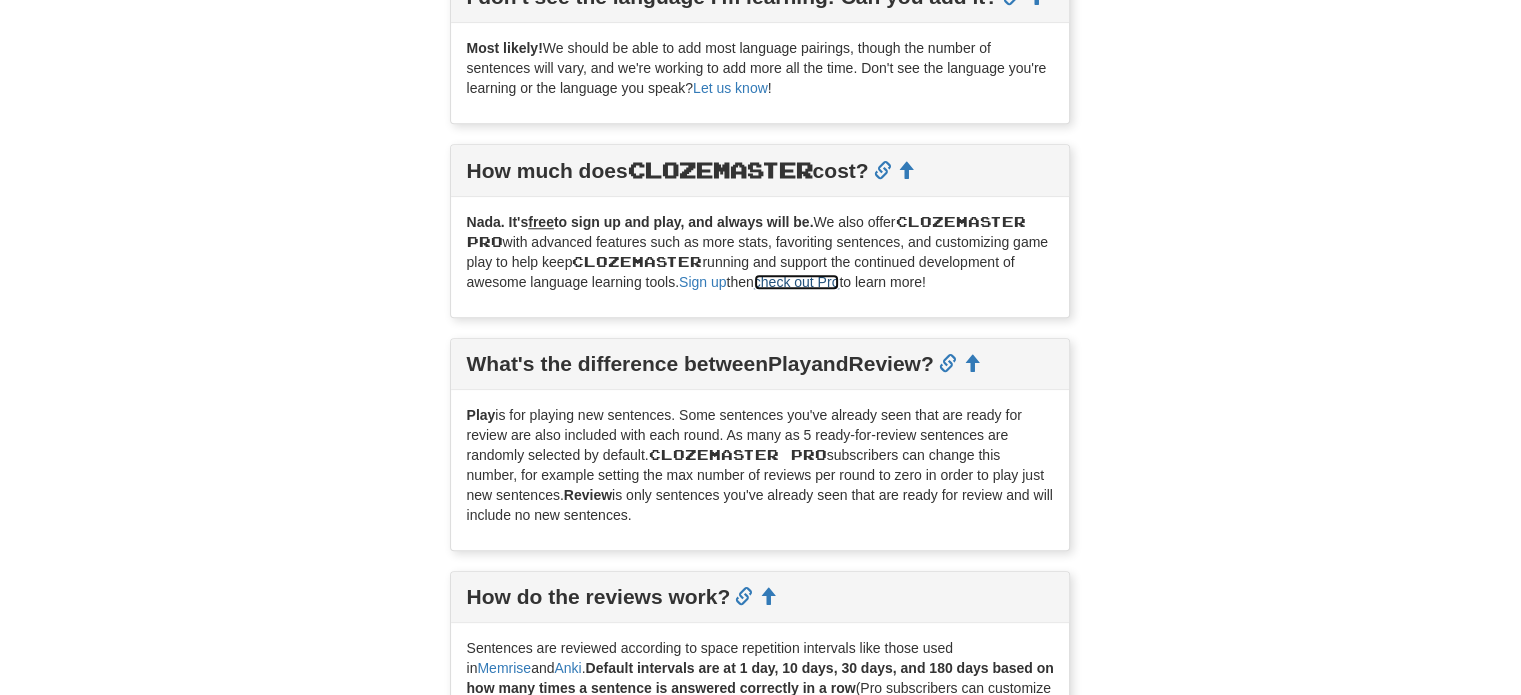 click on "check out Pro" at bounding box center (797, 282) 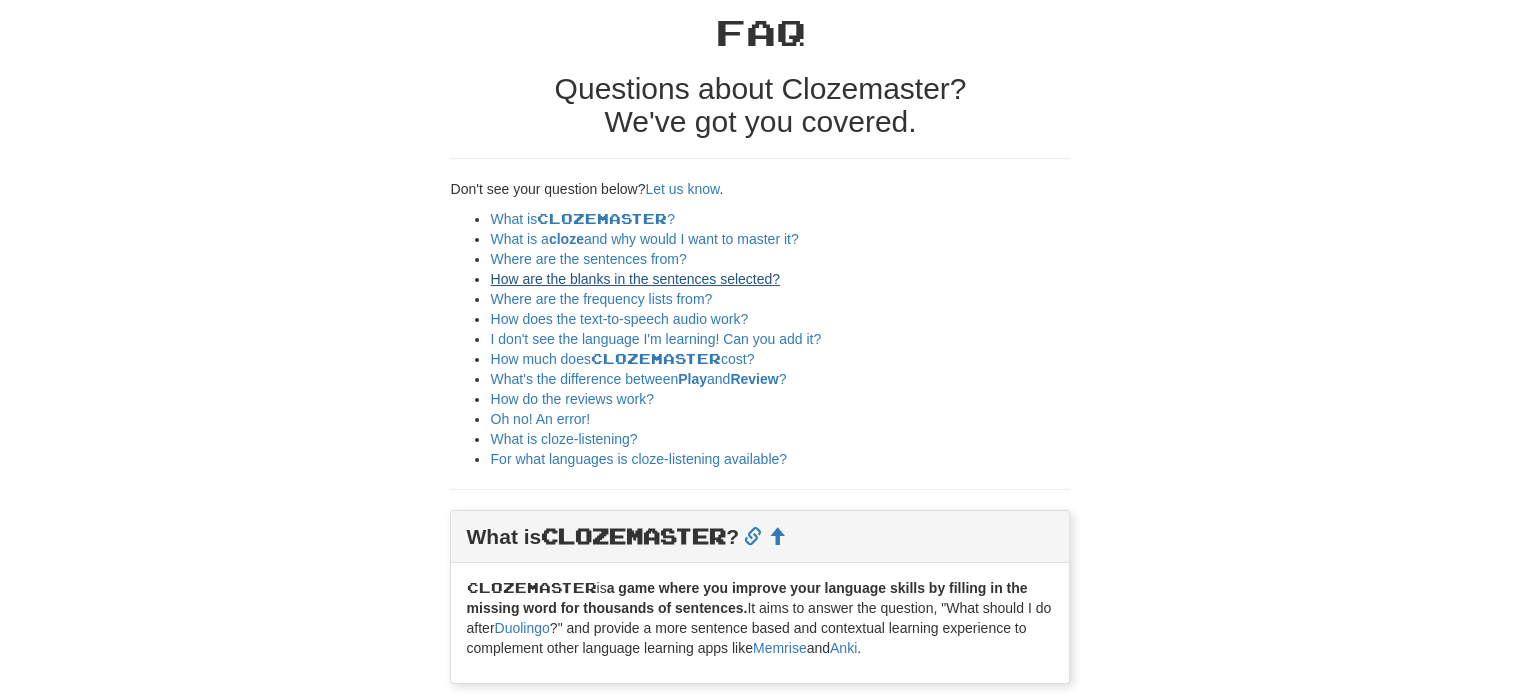 scroll, scrollTop: 0, scrollLeft: 0, axis: both 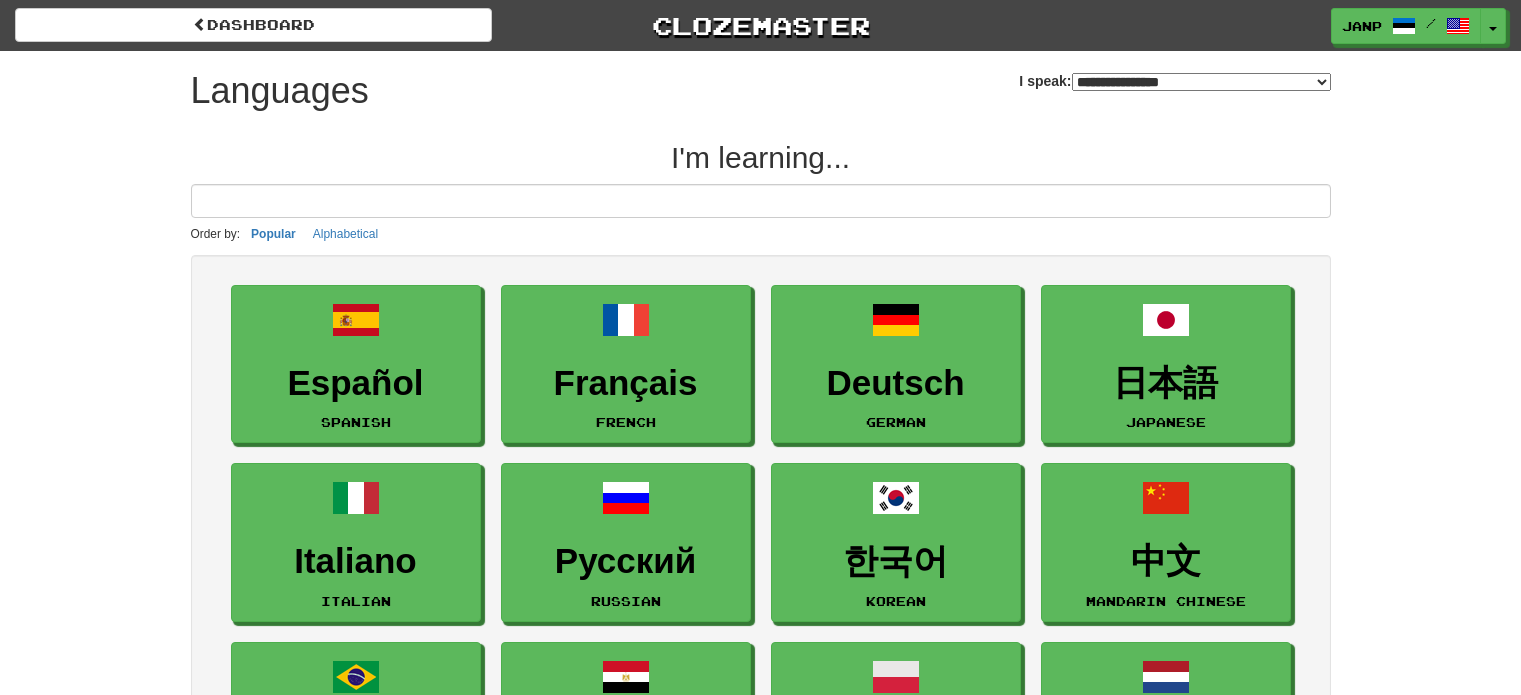 select on "*******" 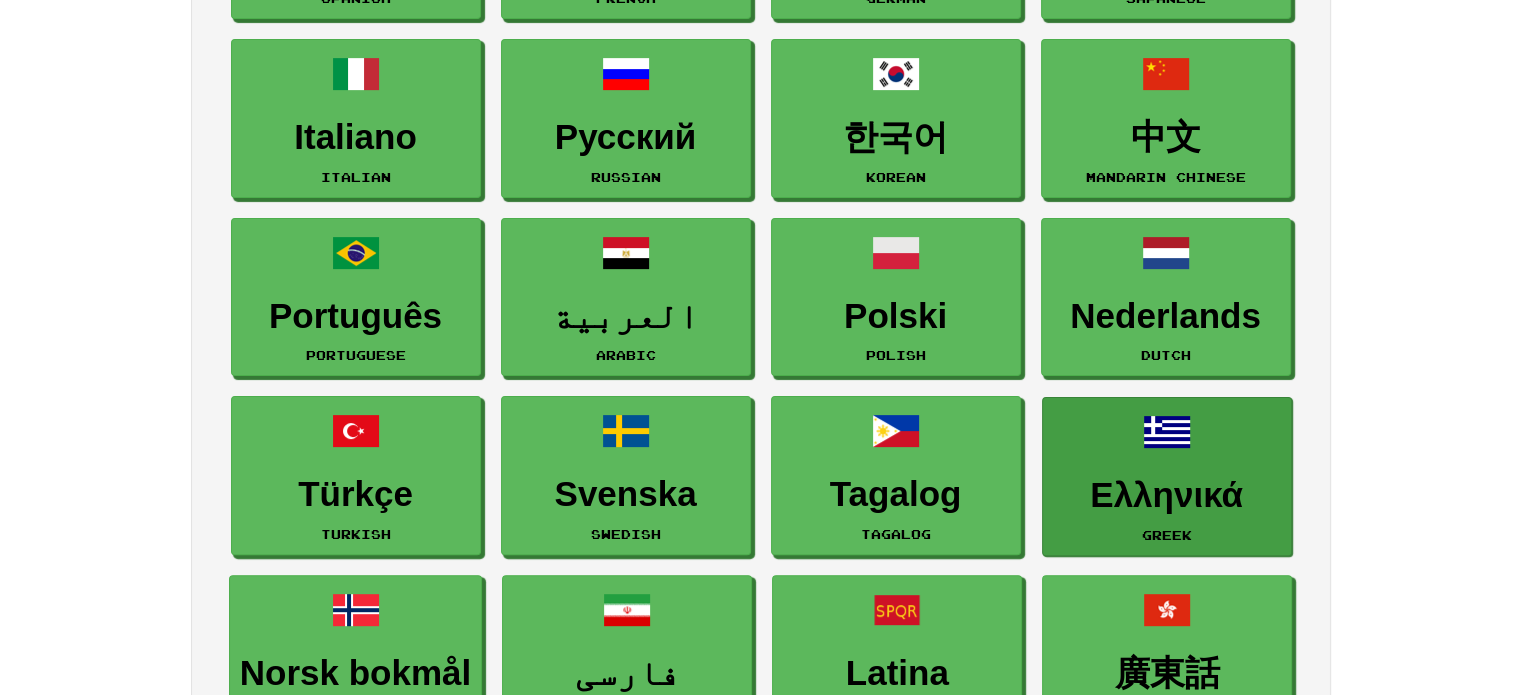 scroll, scrollTop: 600, scrollLeft: 0, axis: vertical 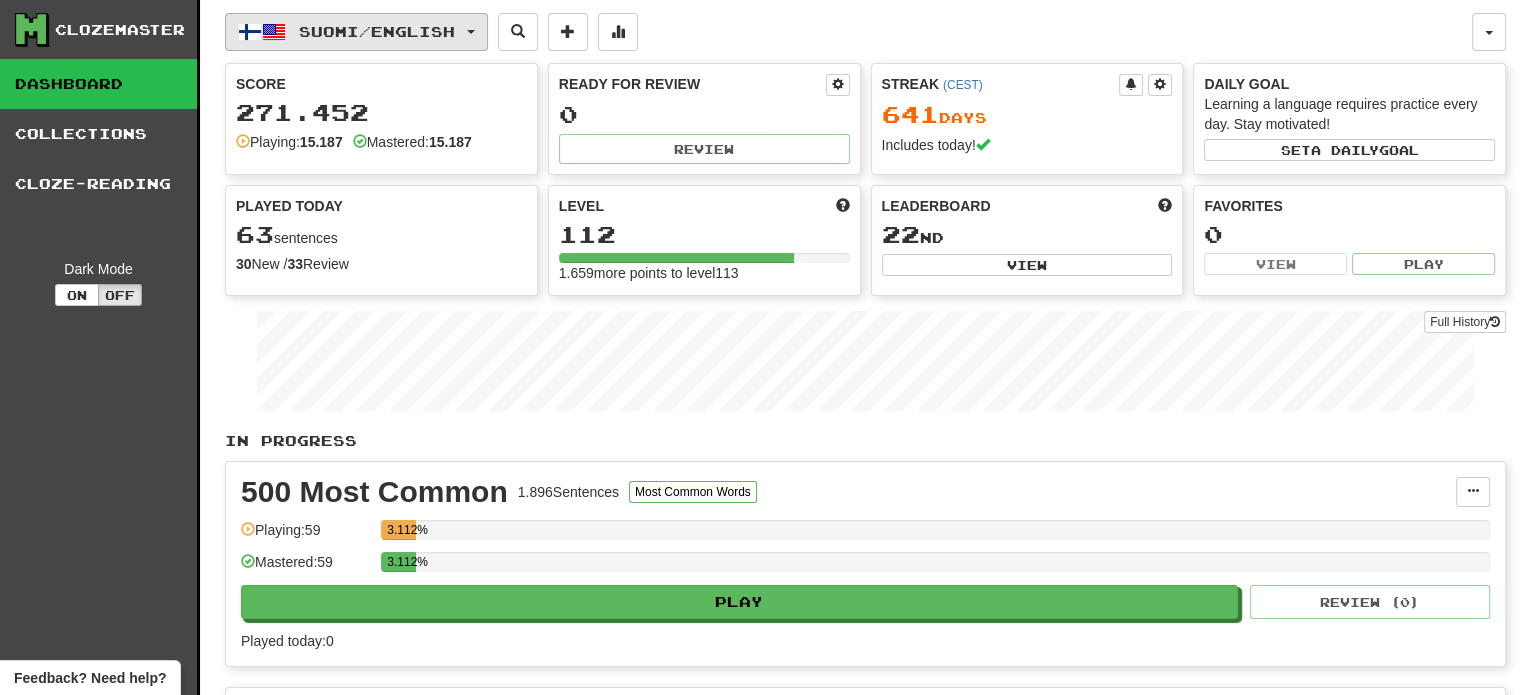 click on "Suomi  /  English" at bounding box center [377, 31] 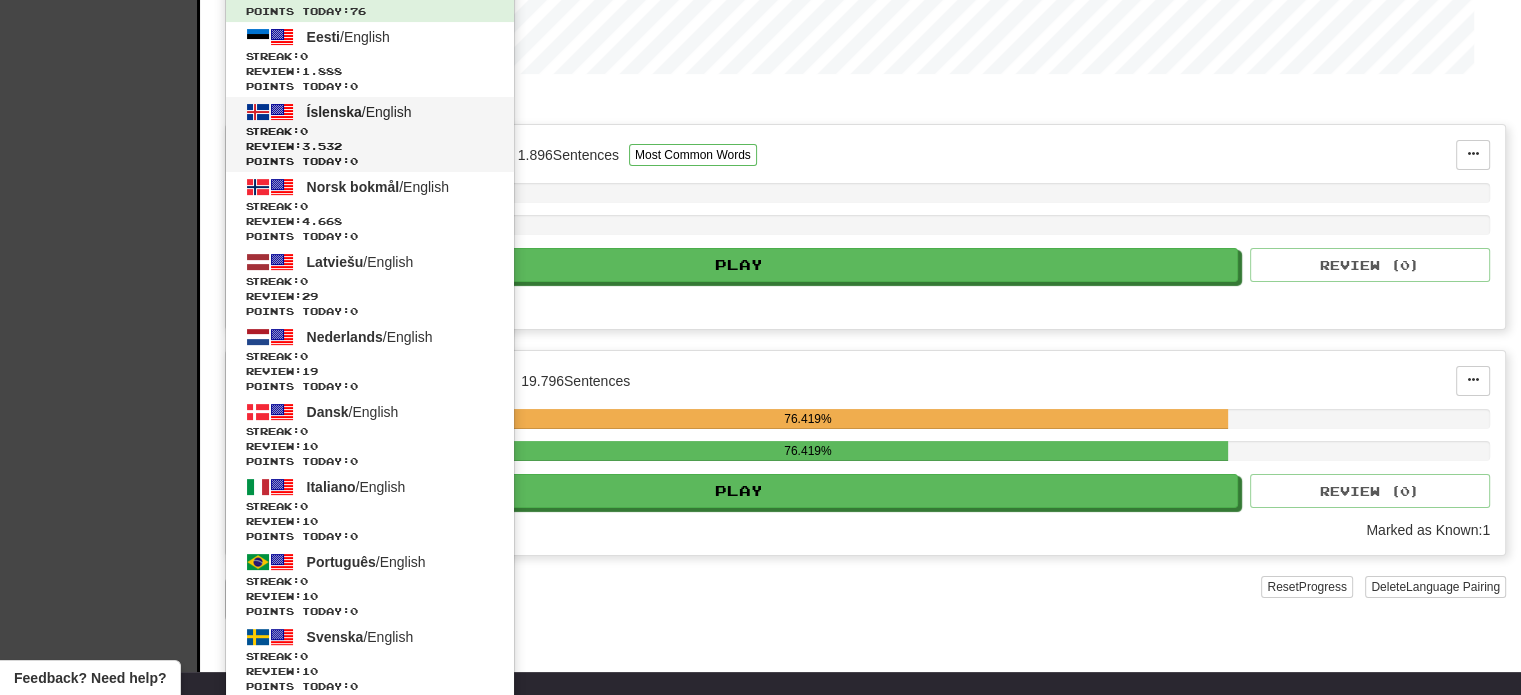 scroll, scrollTop: 300, scrollLeft: 0, axis: vertical 